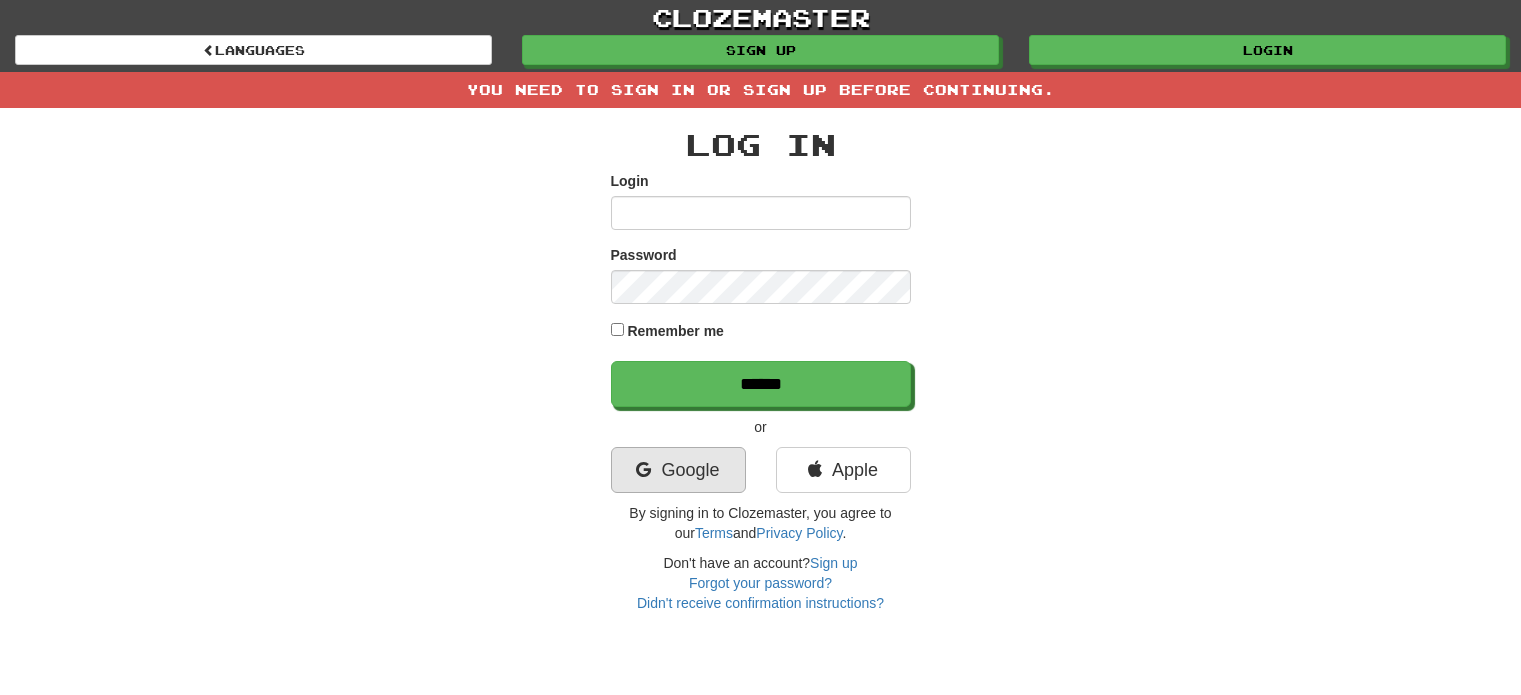 scroll, scrollTop: 0, scrollLeft: 0, axis: both 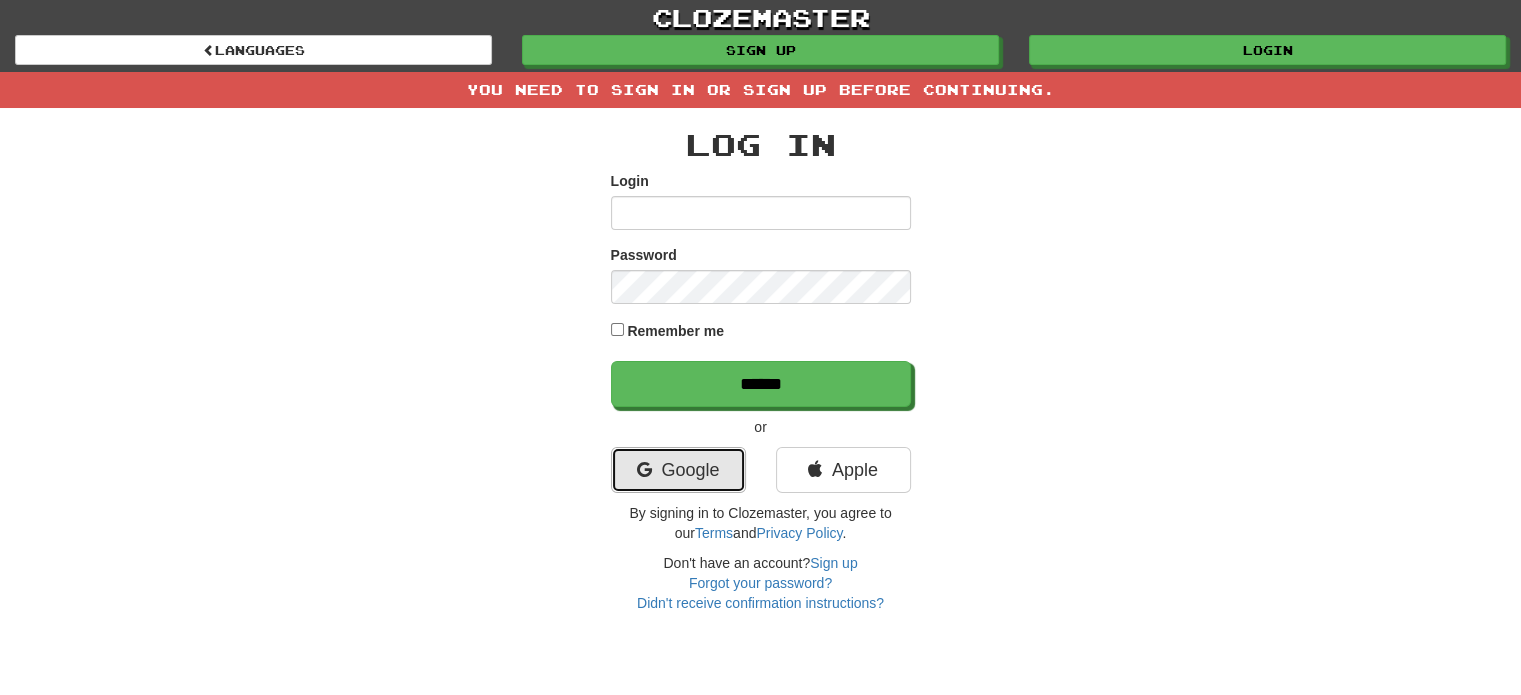 click on "Google" at bounding box center [678, 470] 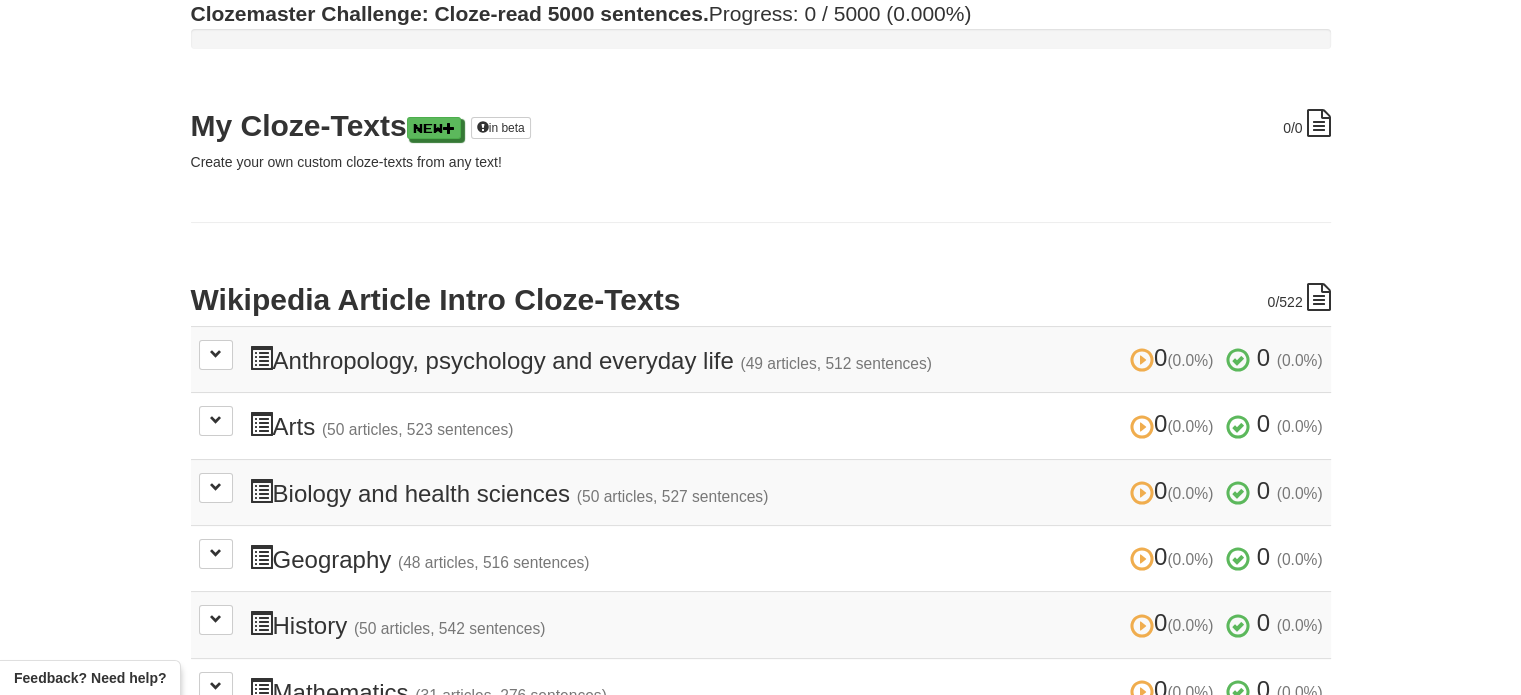 scroll, scrollTop: 0, scrollLeft: 0, axis: both 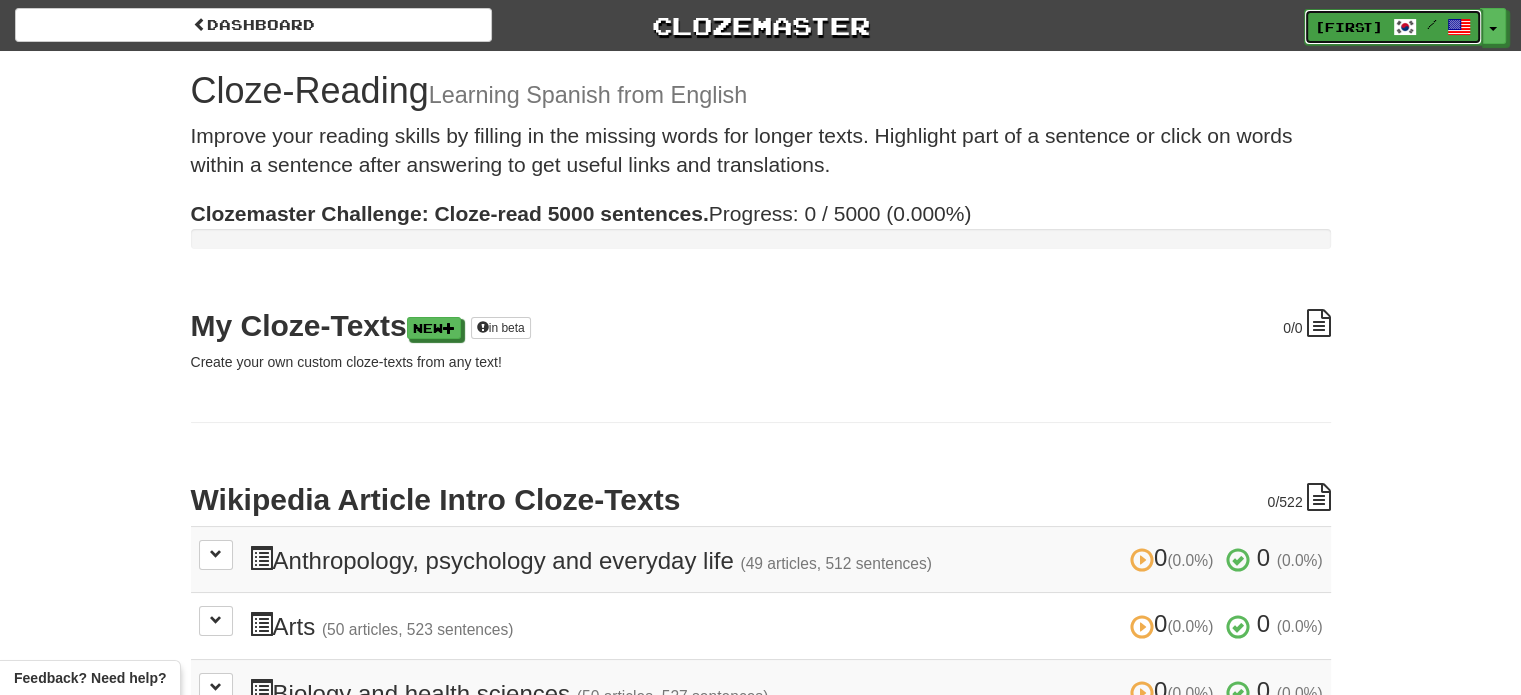 click on "jessecheng
/" at bounding box center [1393, 27] 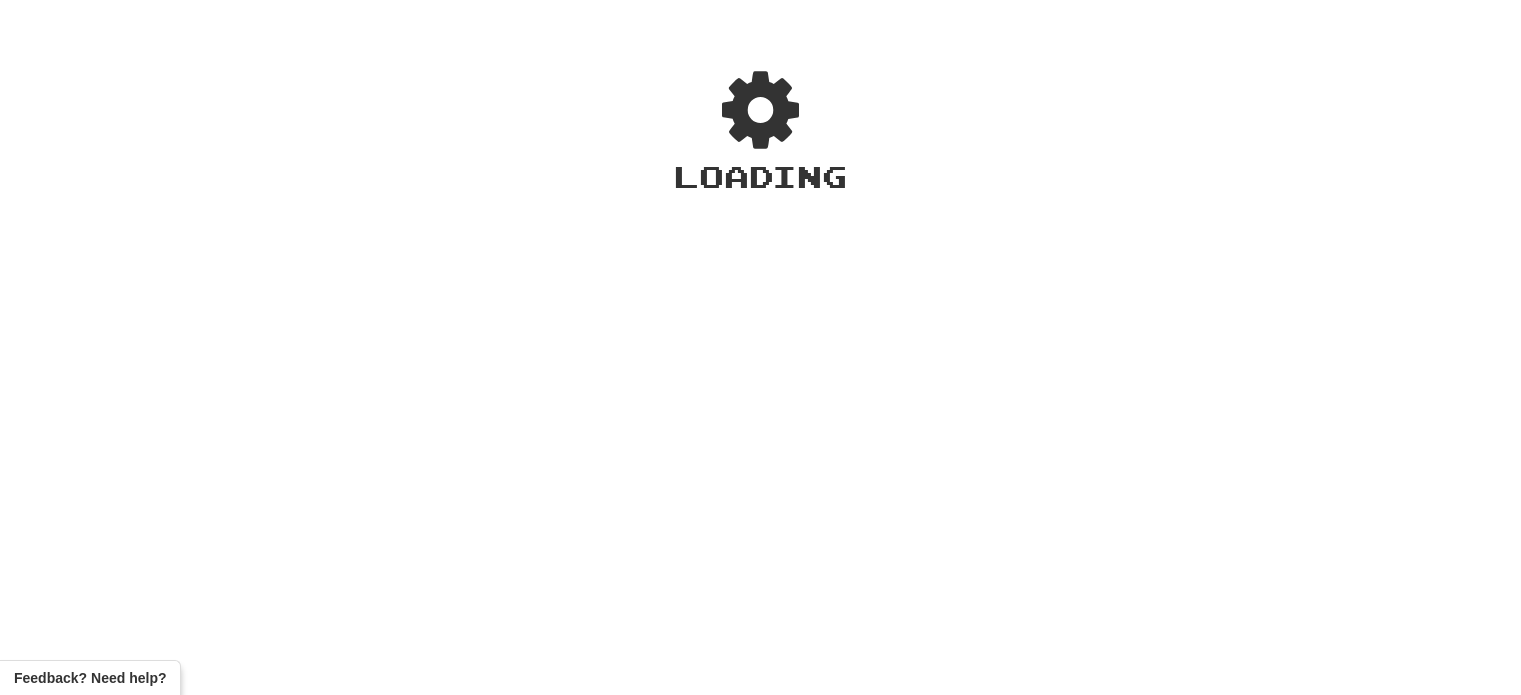 scroll, scrollTop: 0, scrollLeft: 0, axis: both 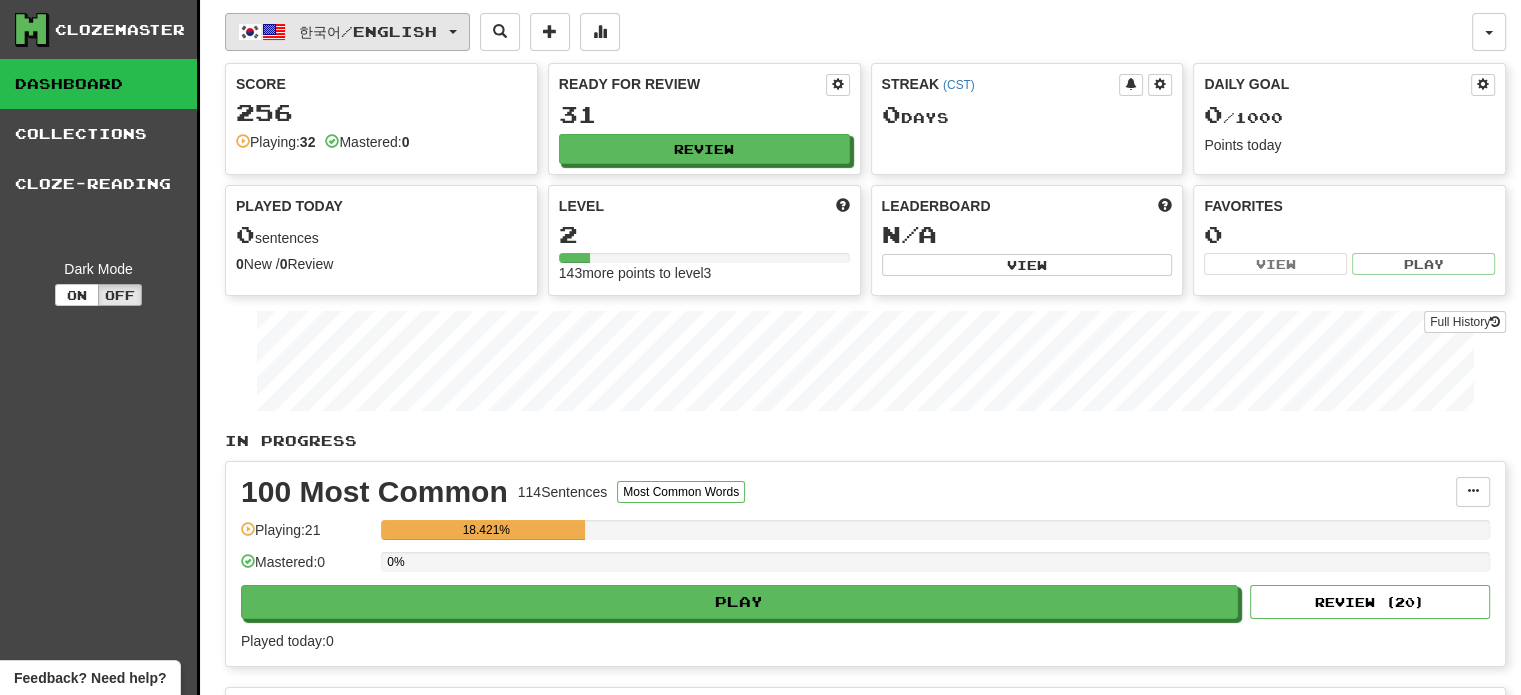 click on "한국어  /  English" at bounding box center (368, 31) 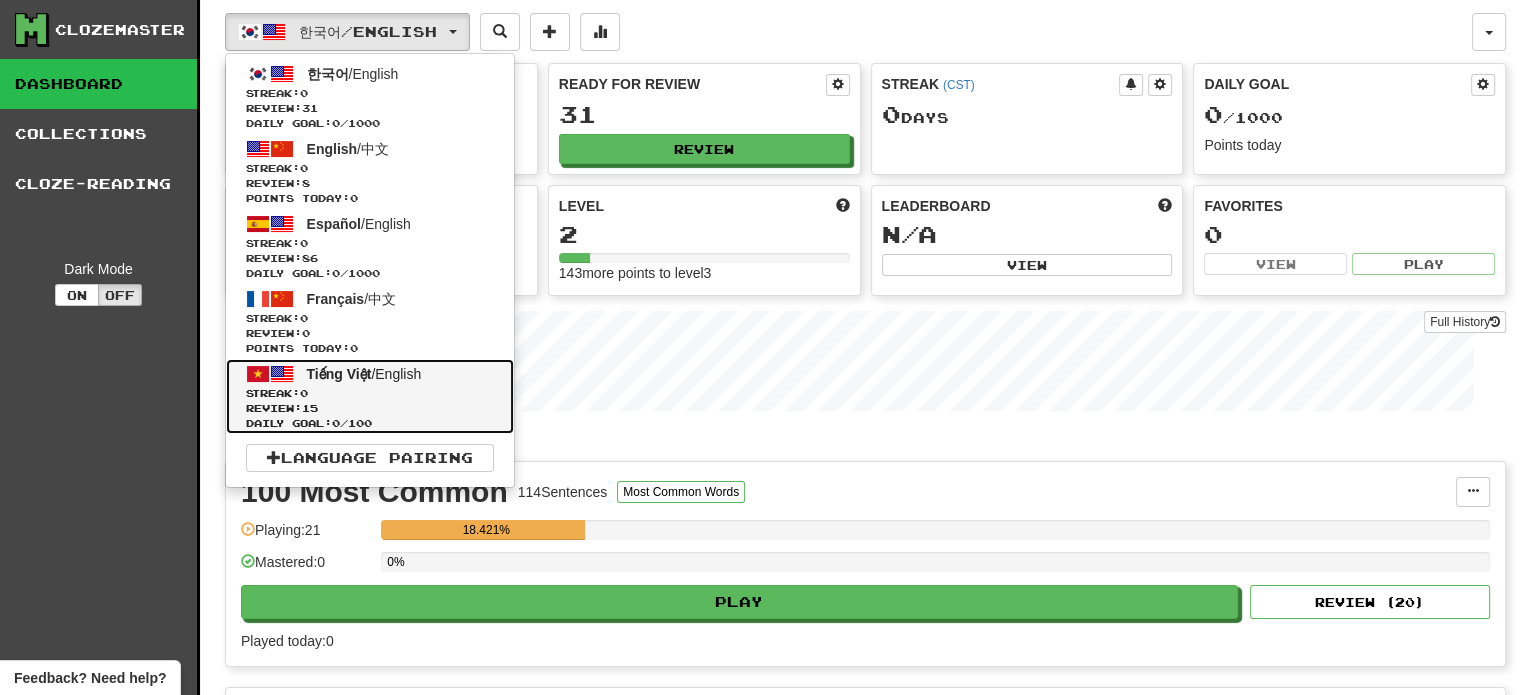 click on "Streak:  0" at bounding box center [370, 393] 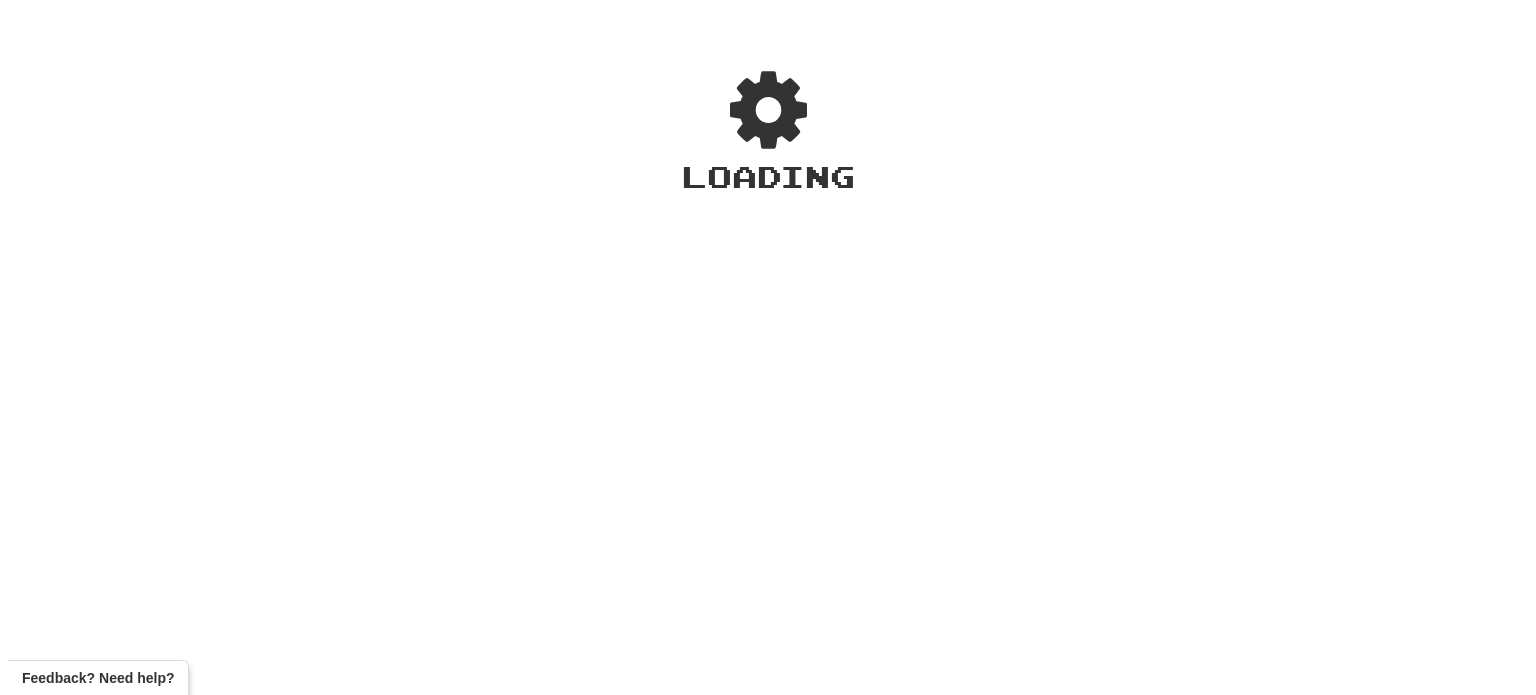 scroll, scrollTop: 0, scrollLeft: 0, axis: both 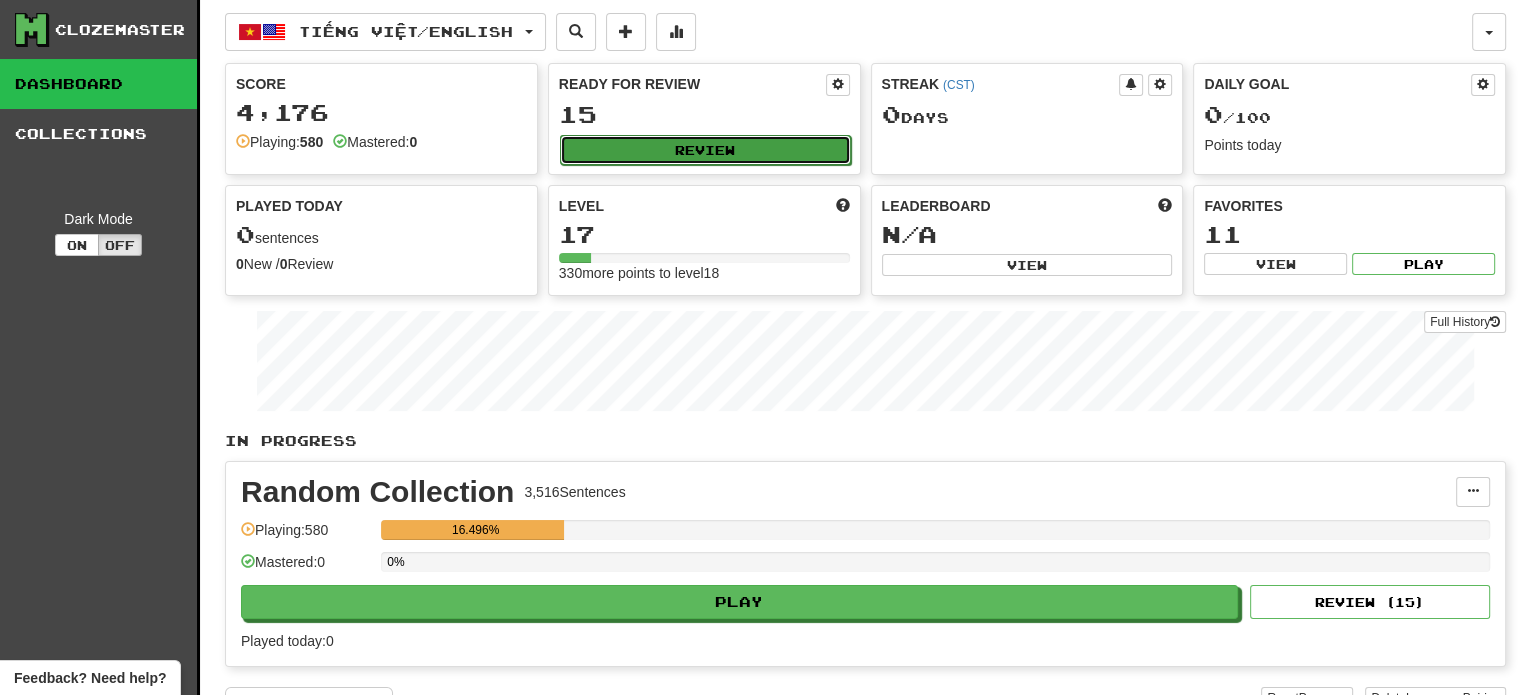 click on "Review" at bounding box center (705, 150) 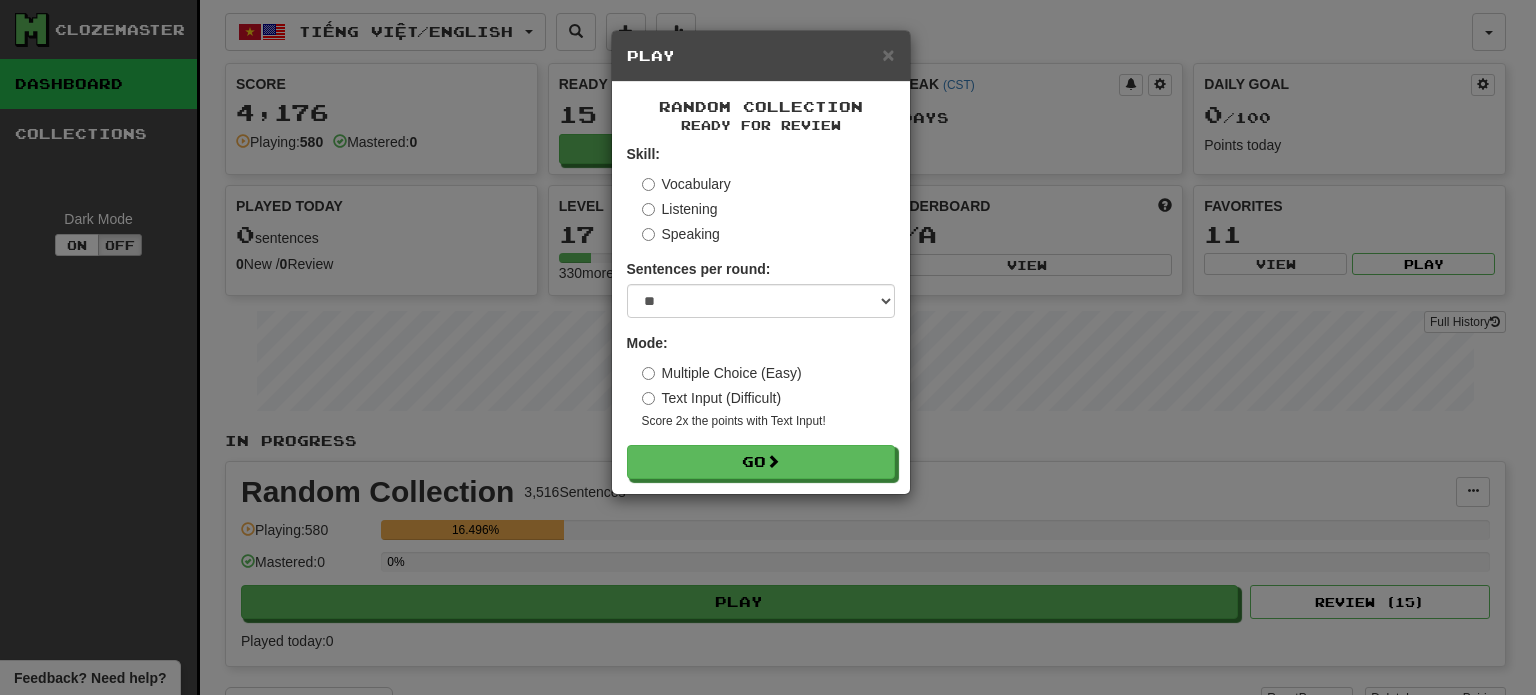 click on "Listening" at bounding box center [680, 209] 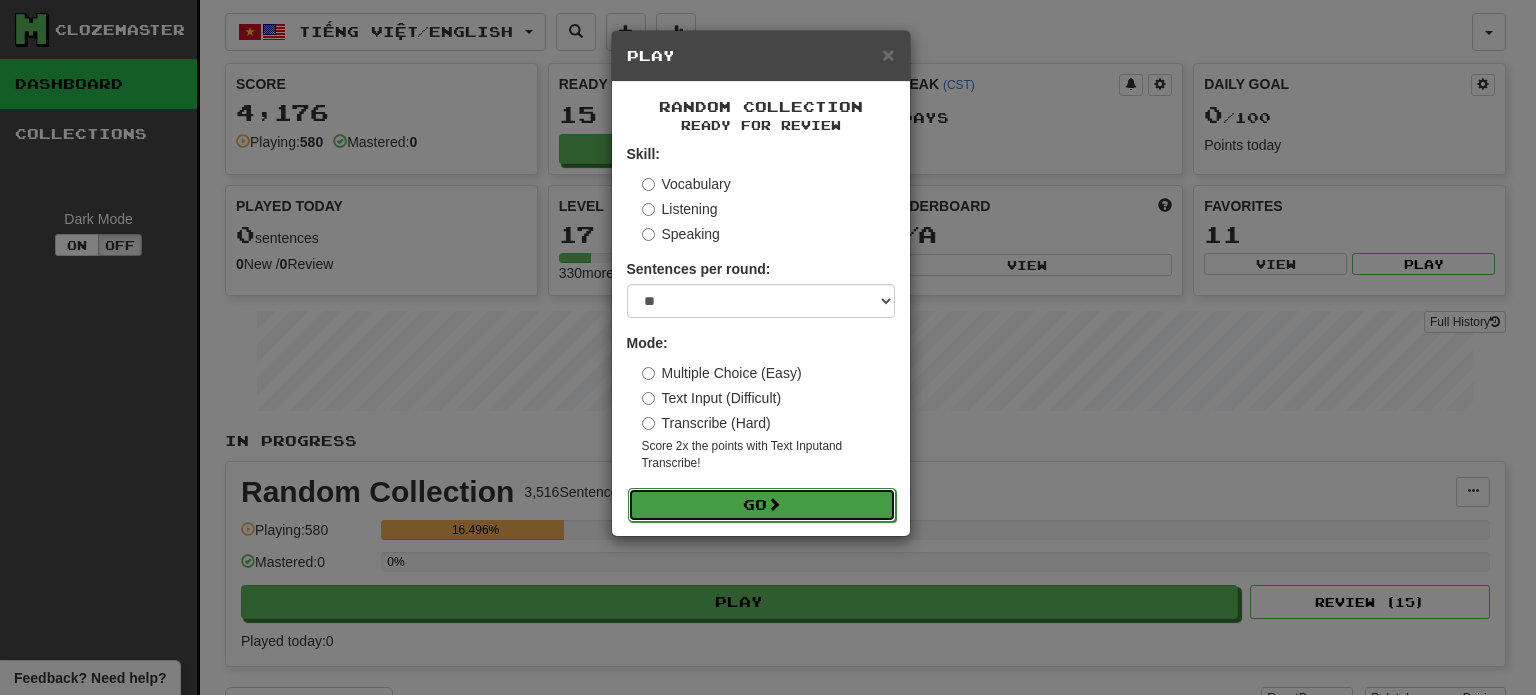 click on "Go" at bounding box center [762, 505] 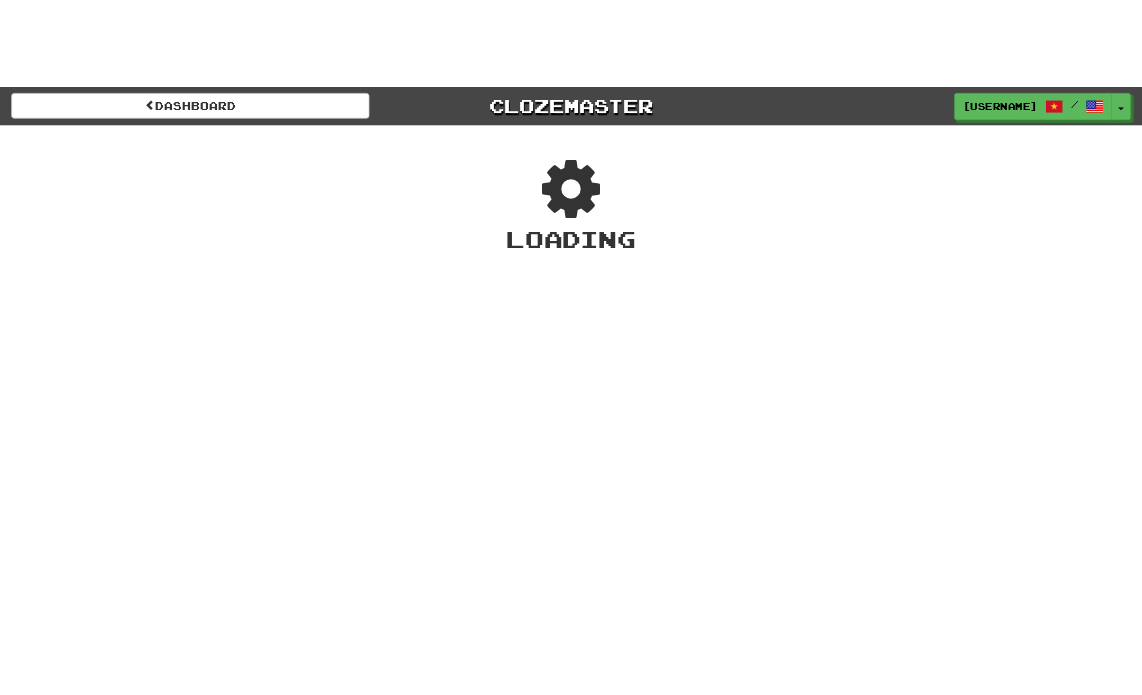scroll, scrollTop: 0, scrollLeft: 0, axis: both 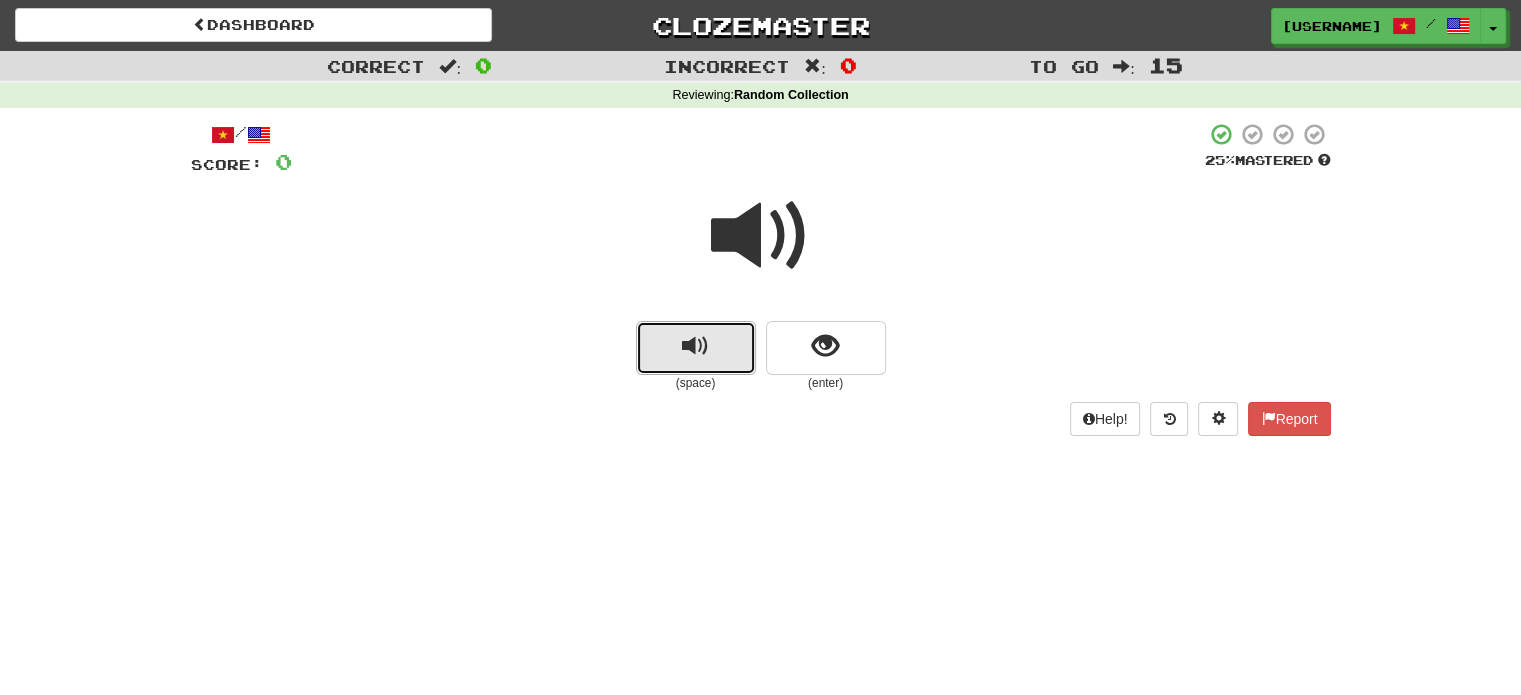 click at bounding box center [696, 348] 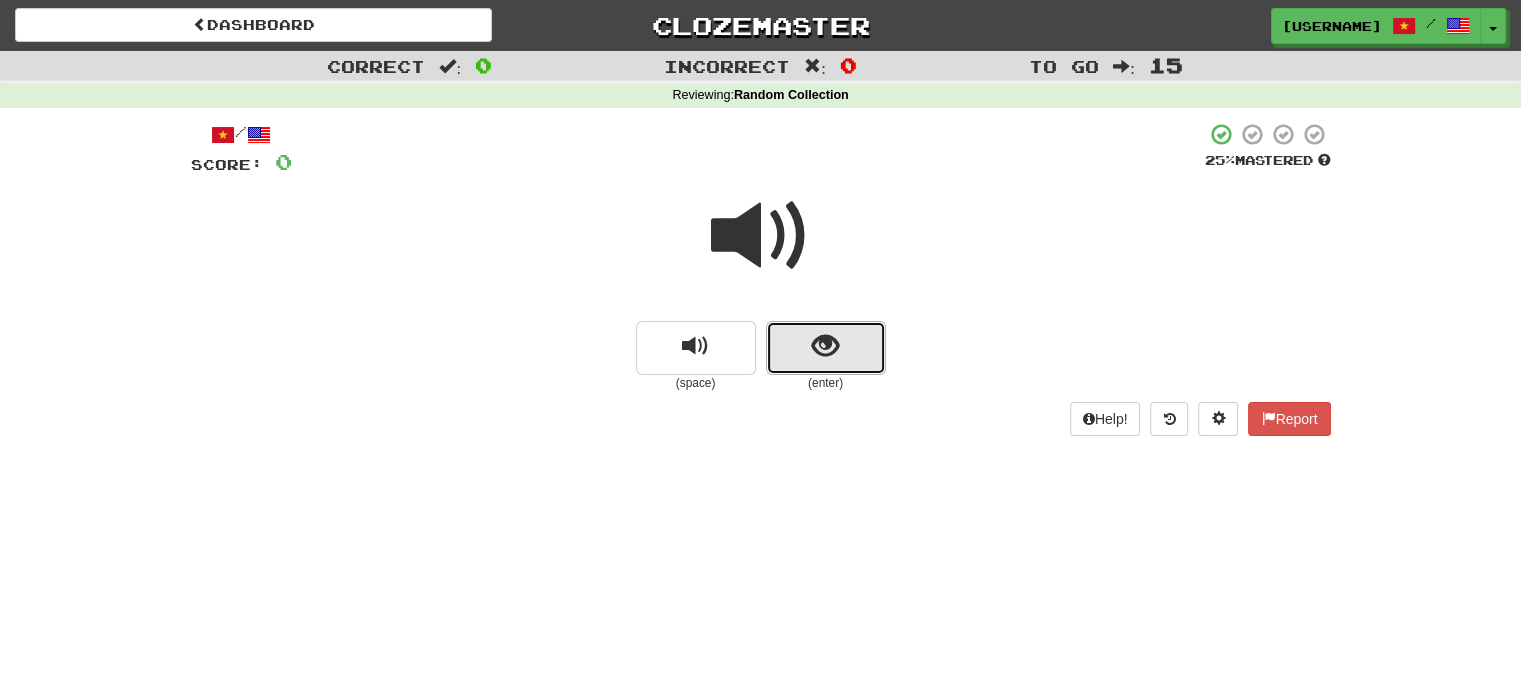 click at bounding box center [825, 346] 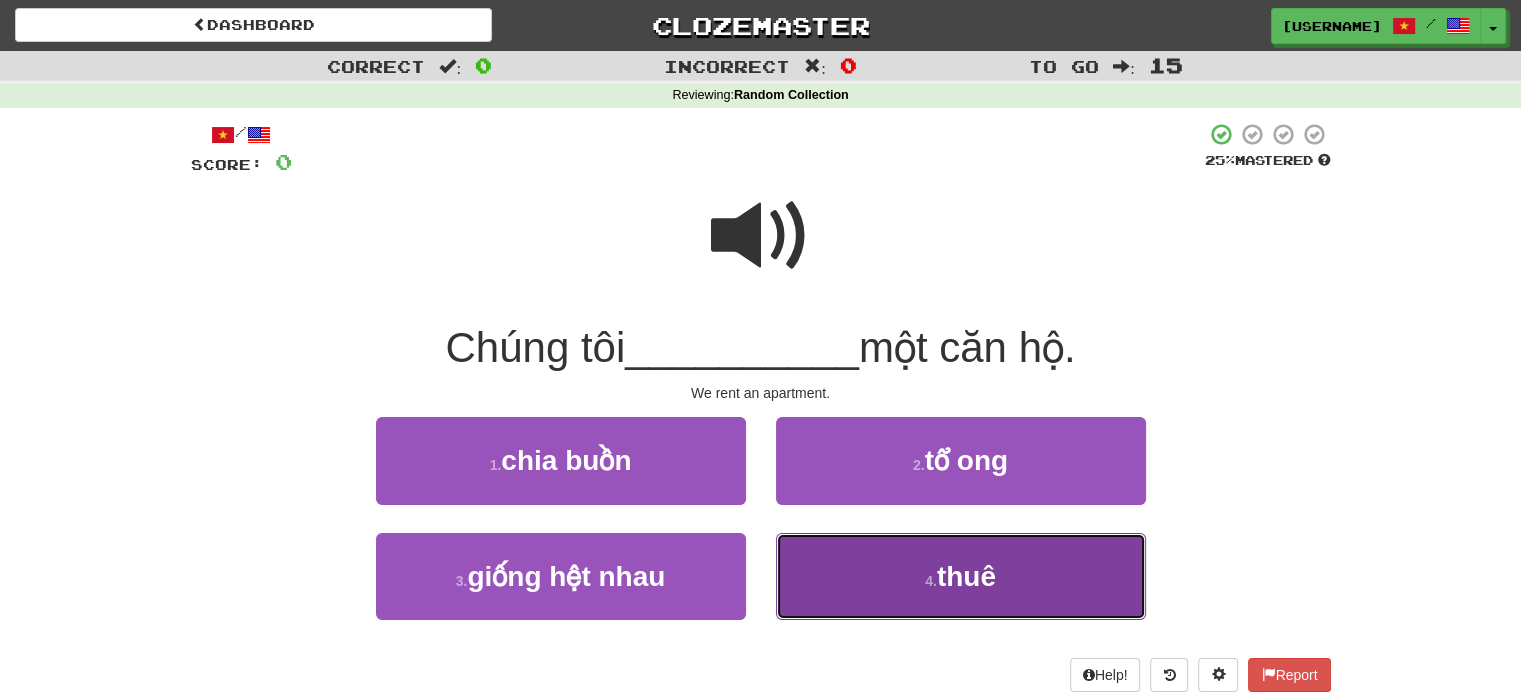 click on "4 .  thuê" at bounding box center [961, 576] 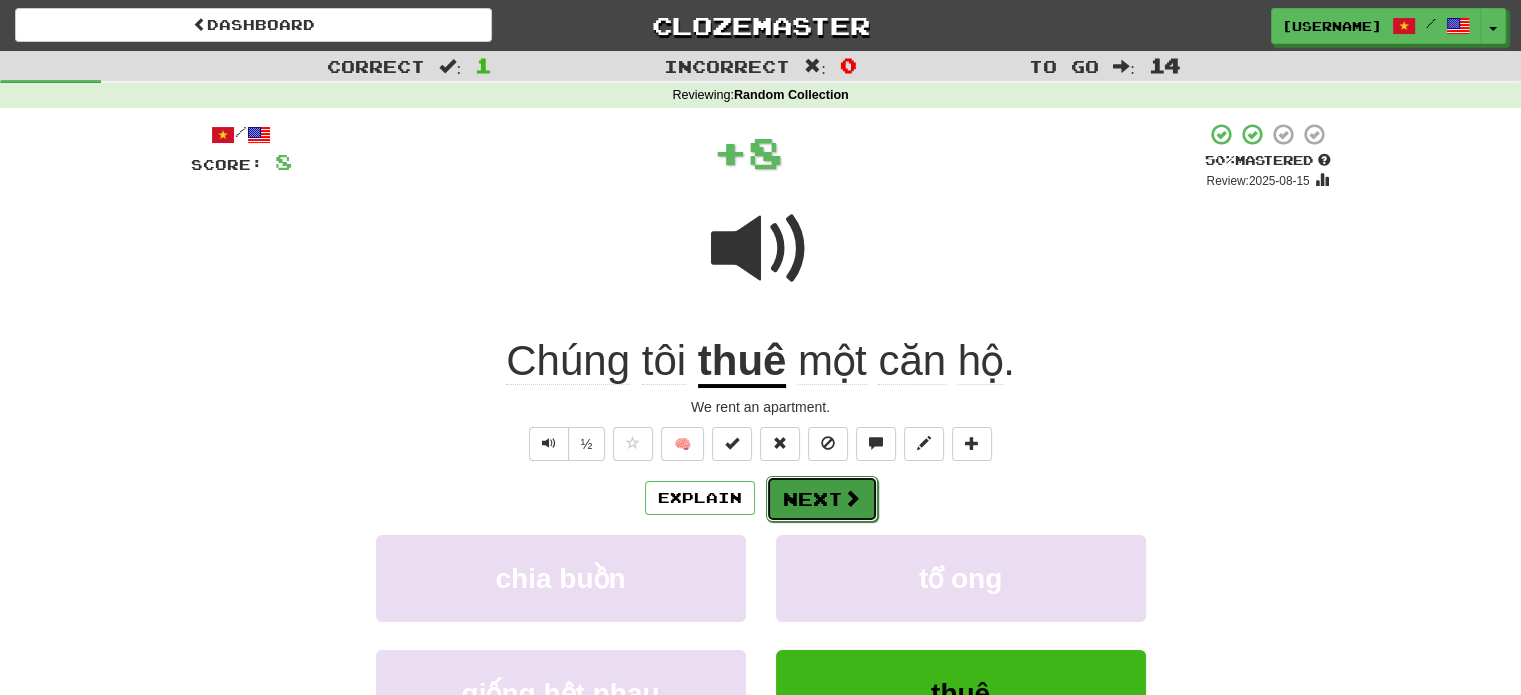 click on "Next" at bounding box center [822, 499] 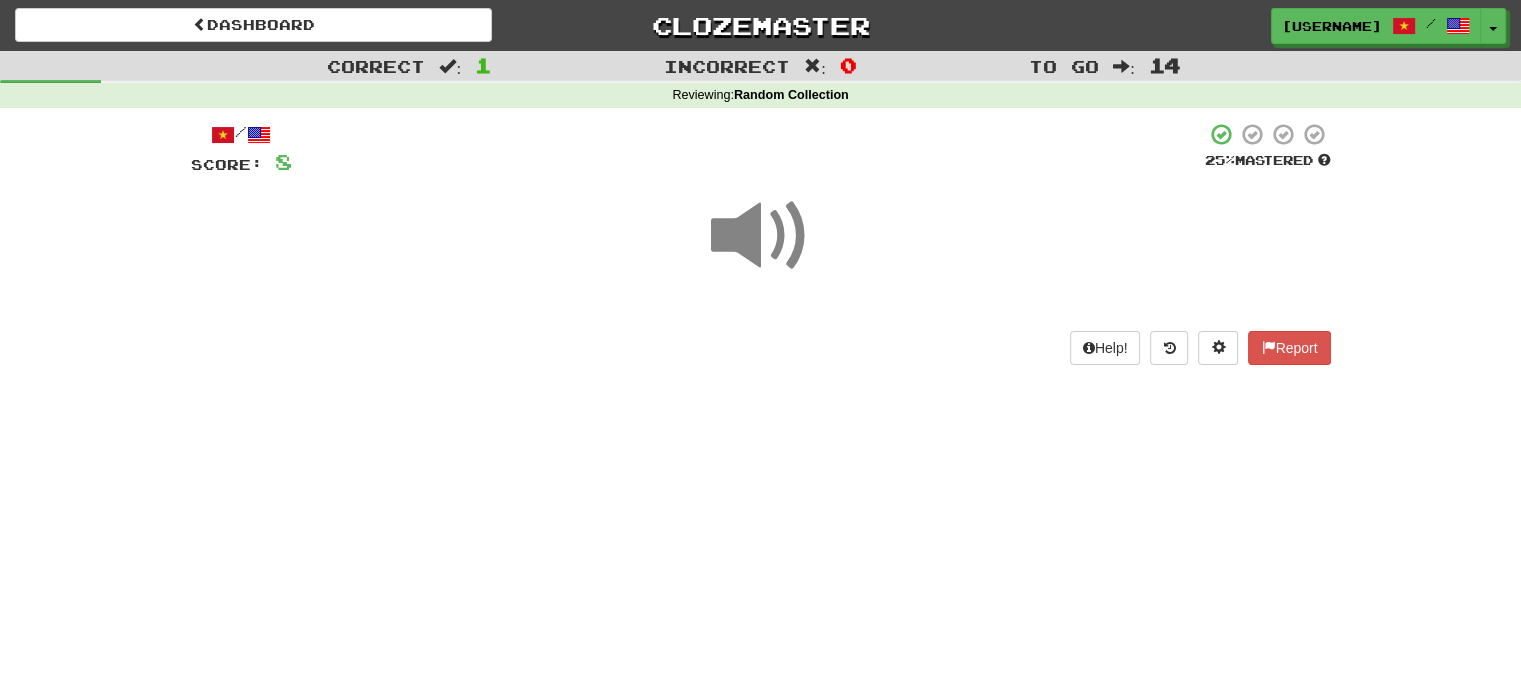 click at bounding box center [761, 236] 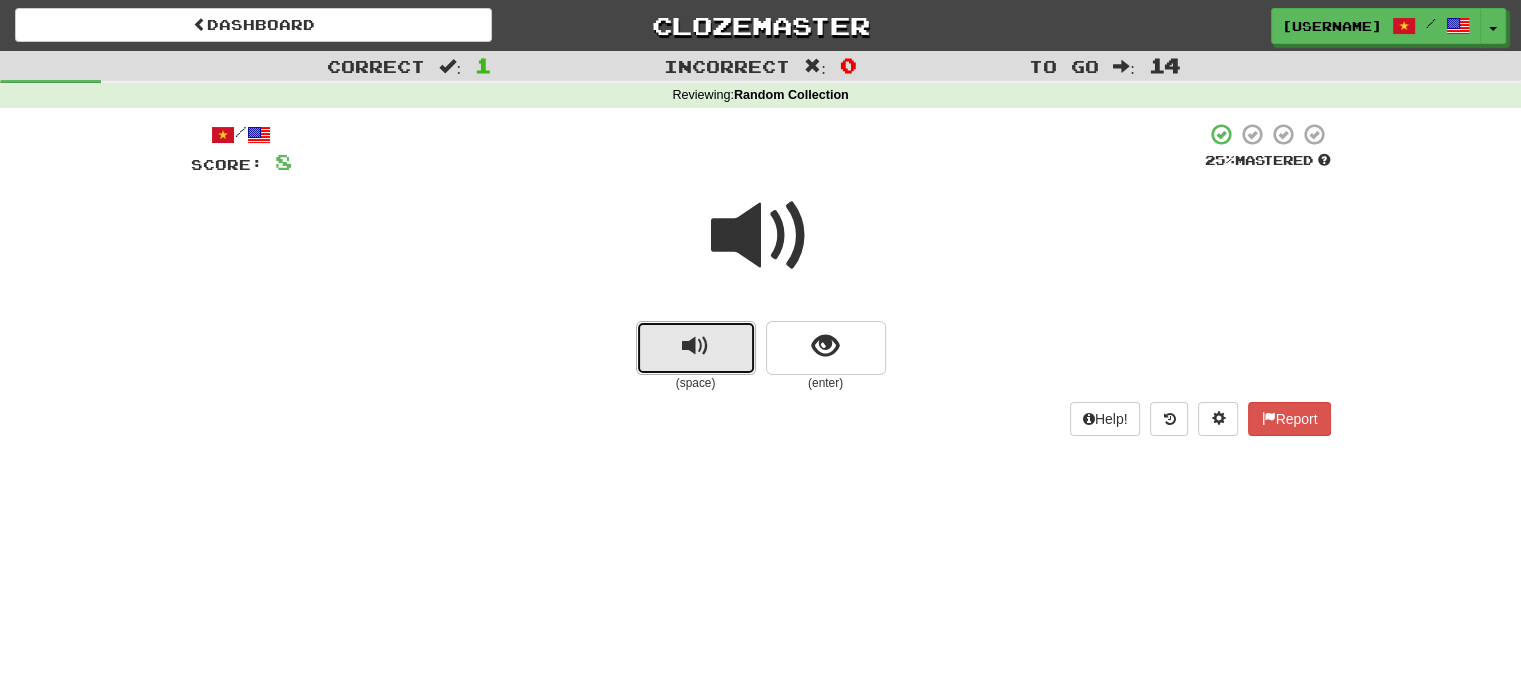click at bounding box center [695, 346] 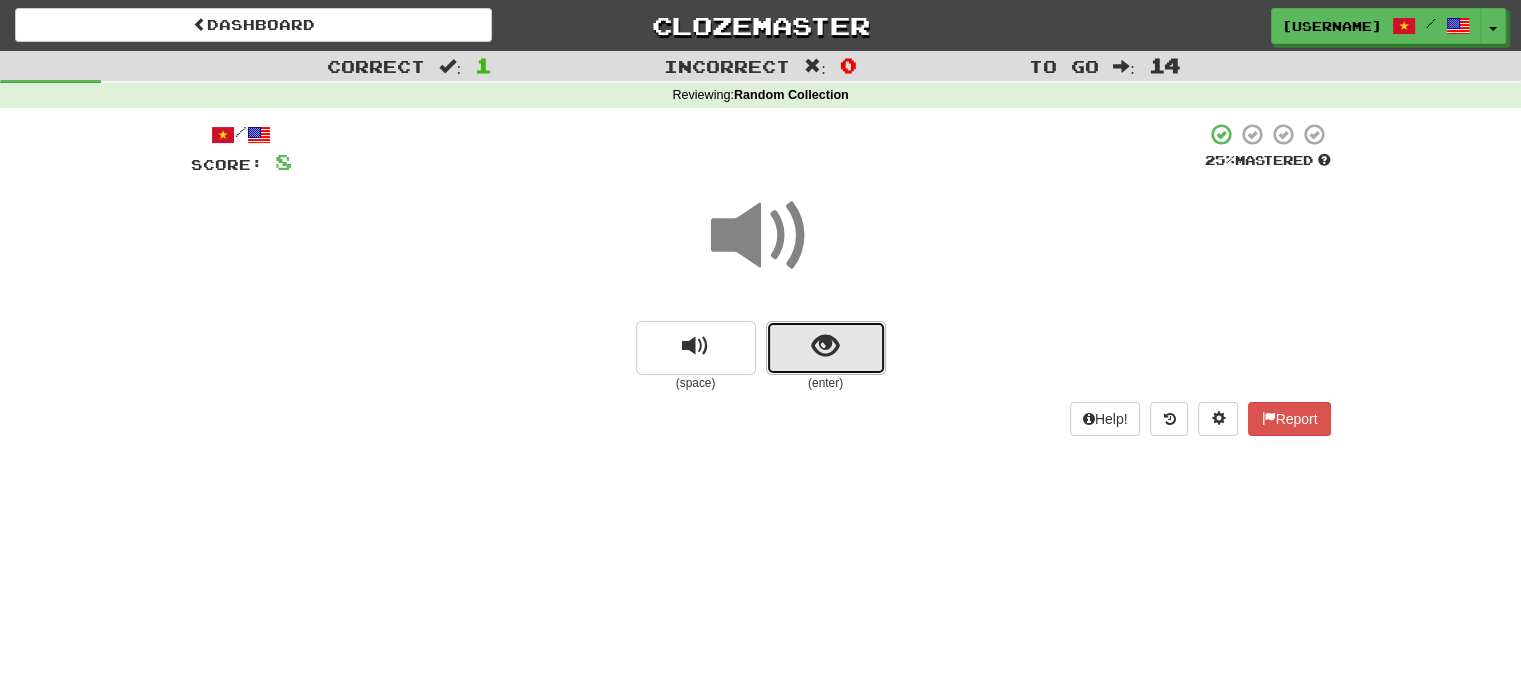 click at bounding box center (825, 346) 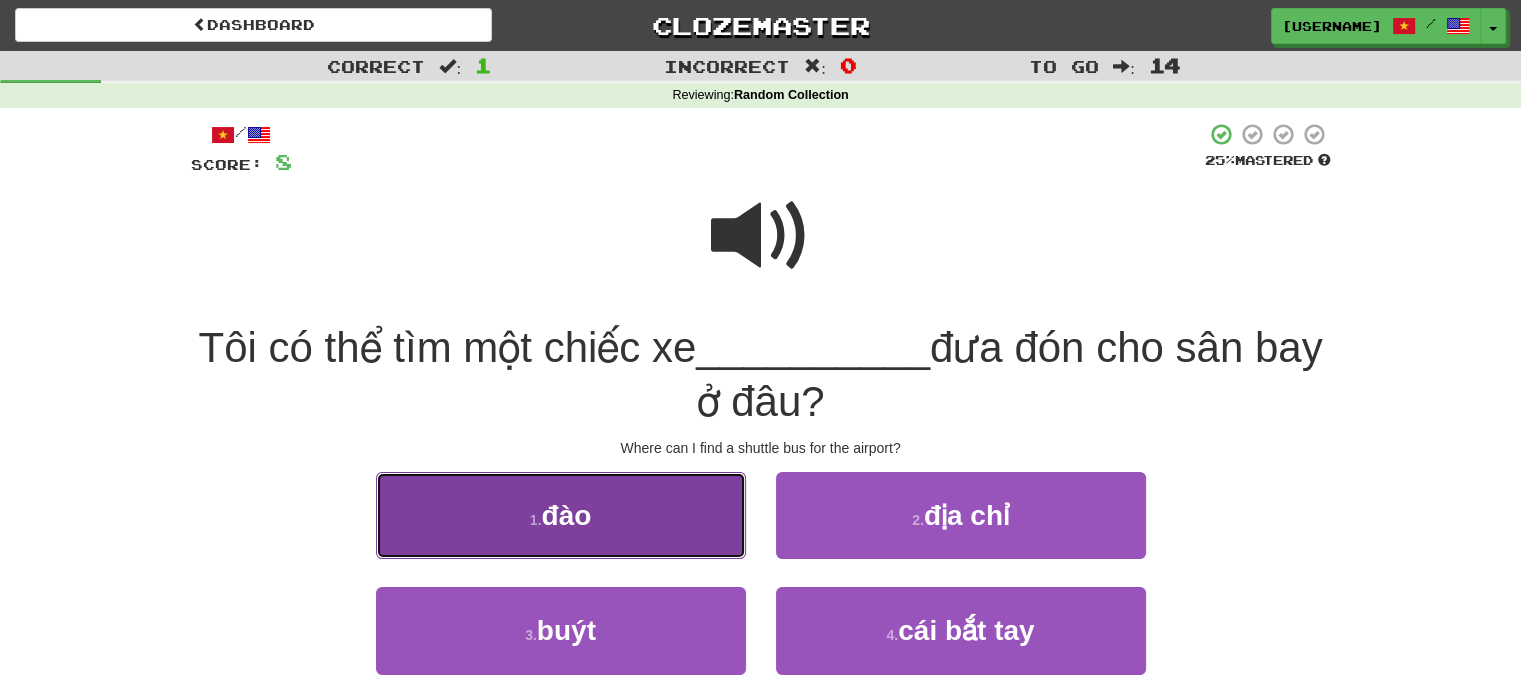 click on "đào" at bounding box center (566, 515) 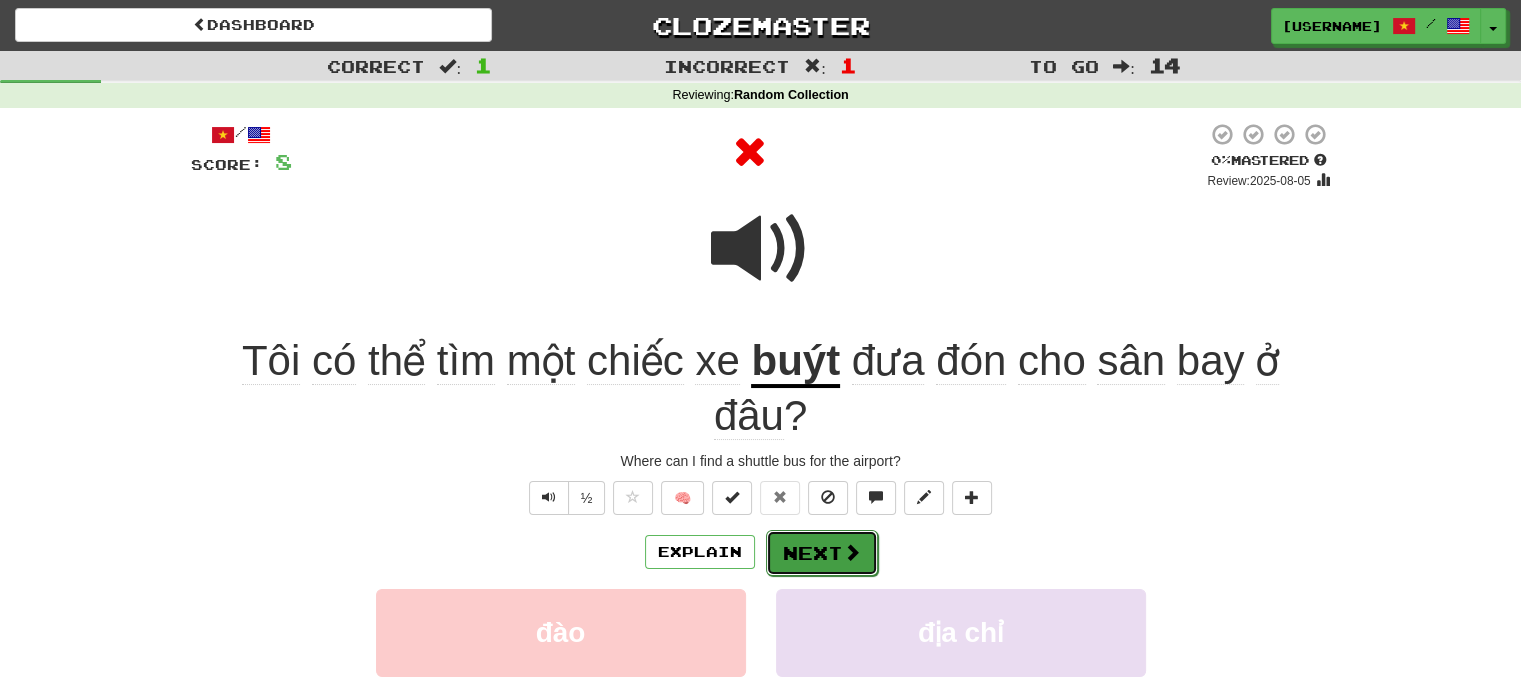 click on "Next" at bounding box center [822, 553] 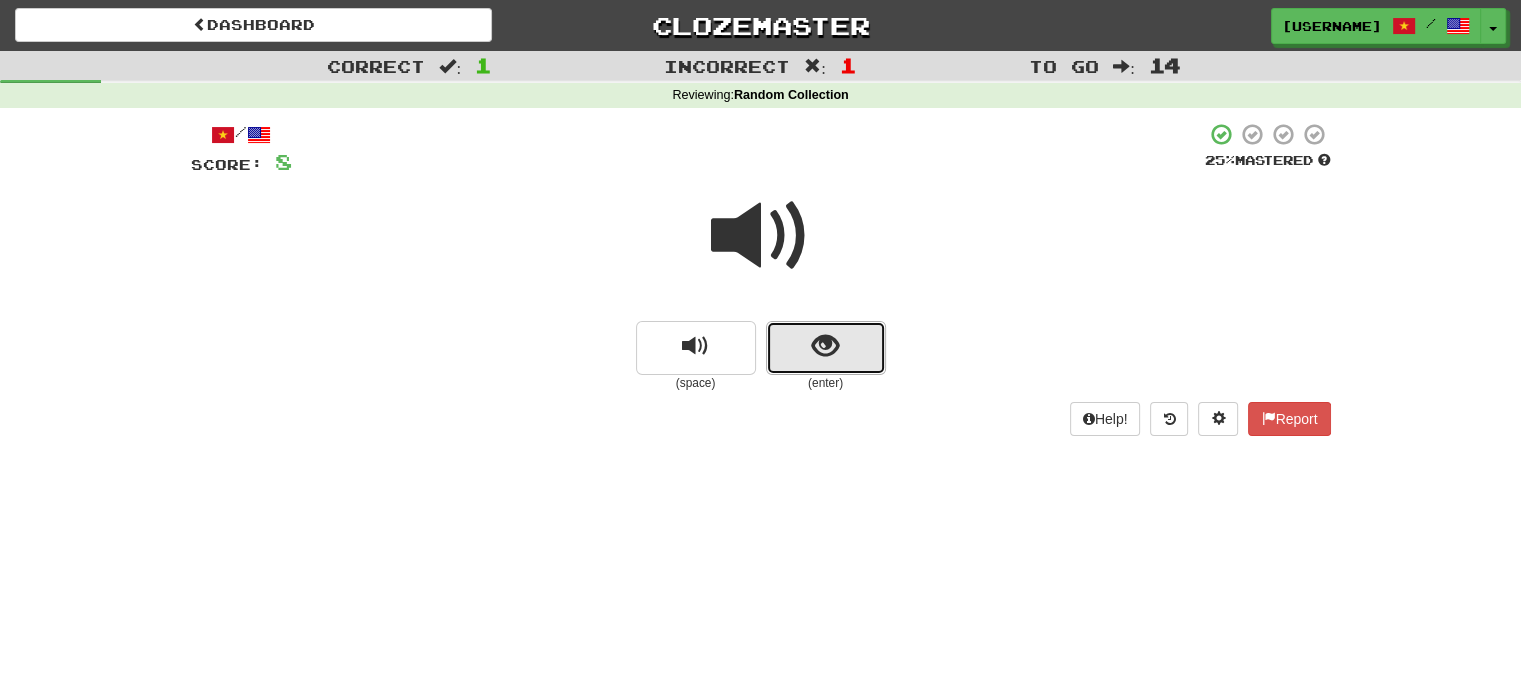 click at bounding box center [826, 348] 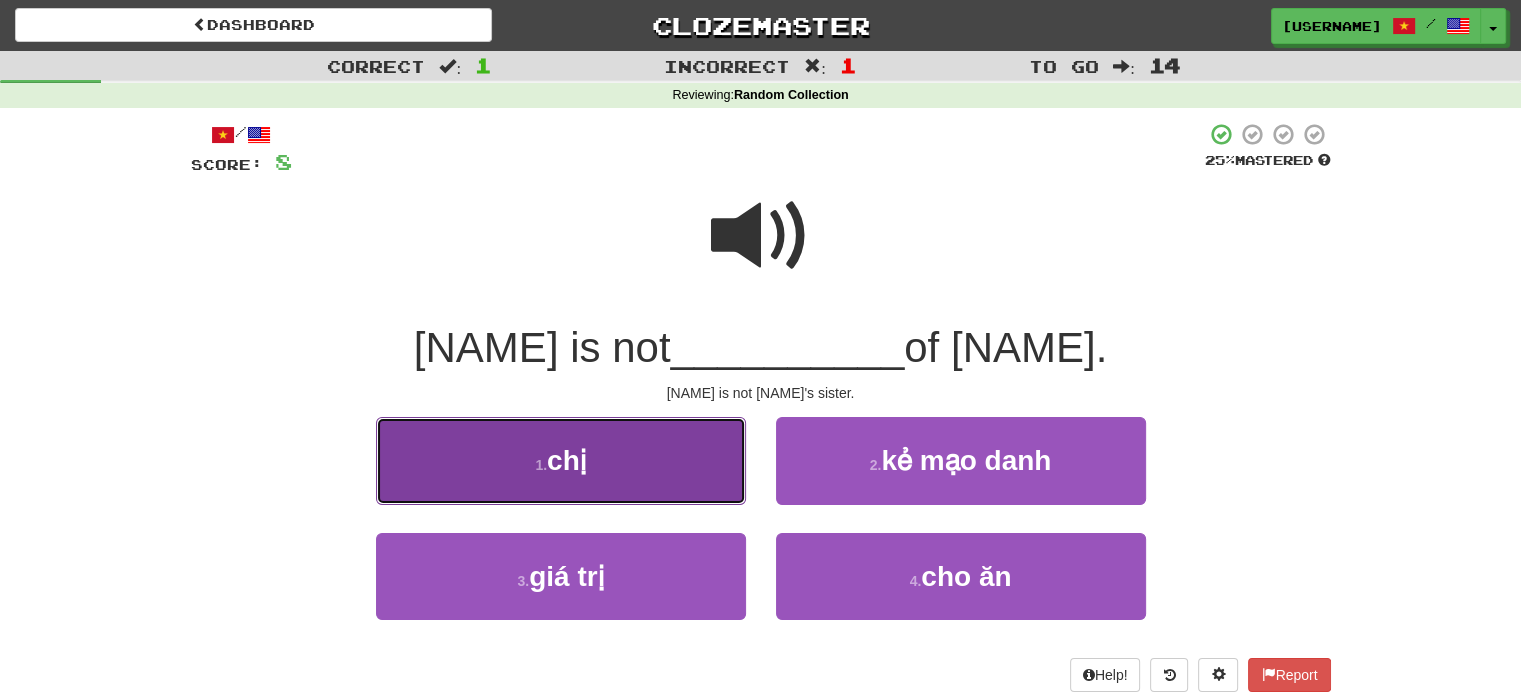 click on "1 .  chị" at bounding box center [561, 460] 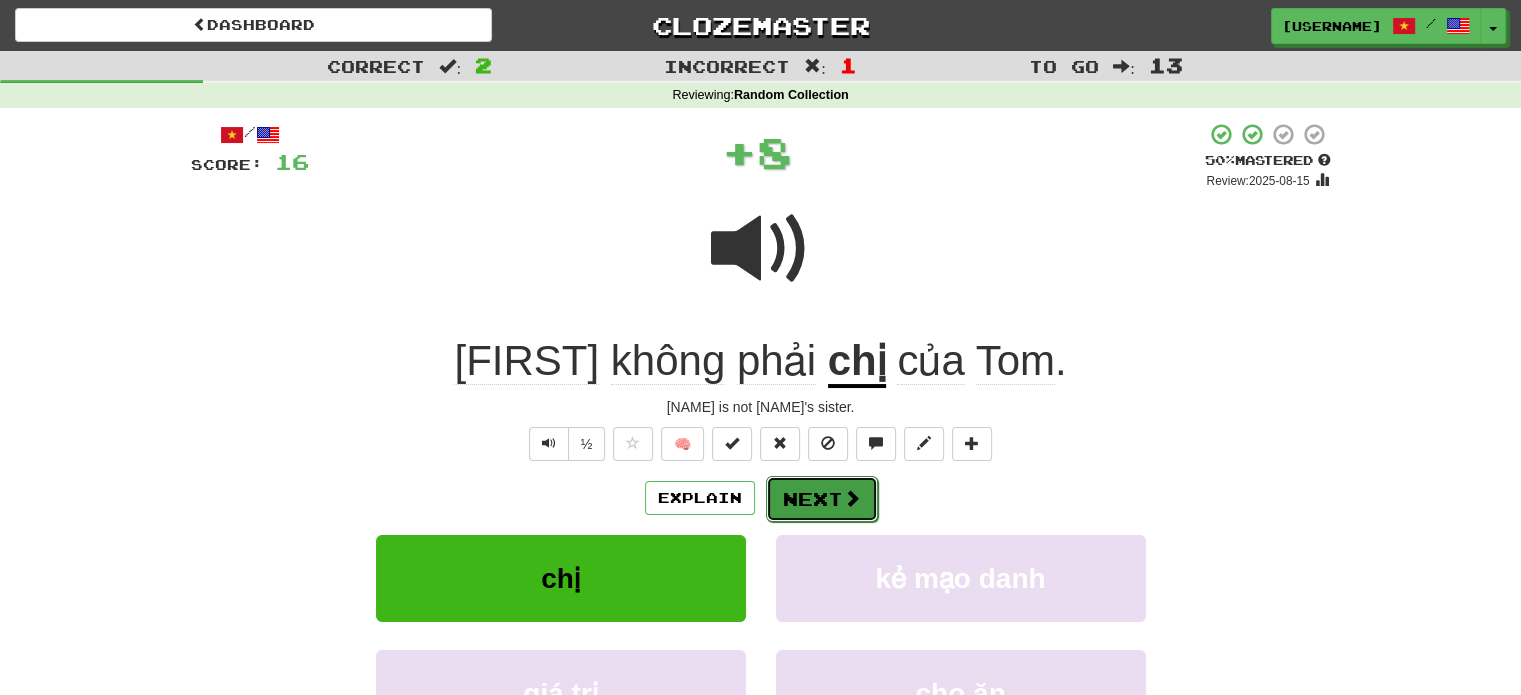 click on "Next" at bounding box center (822, 499) 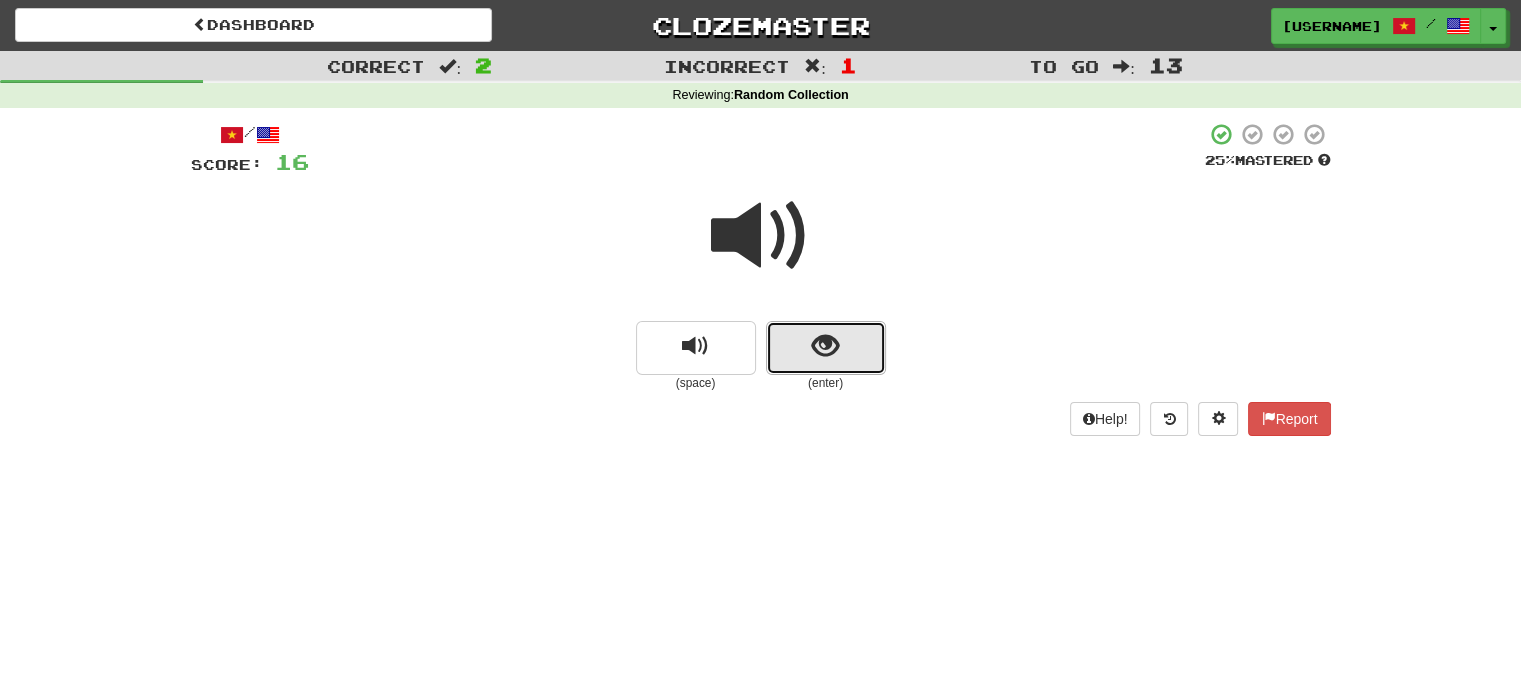 click at bounding box center [826, 348] 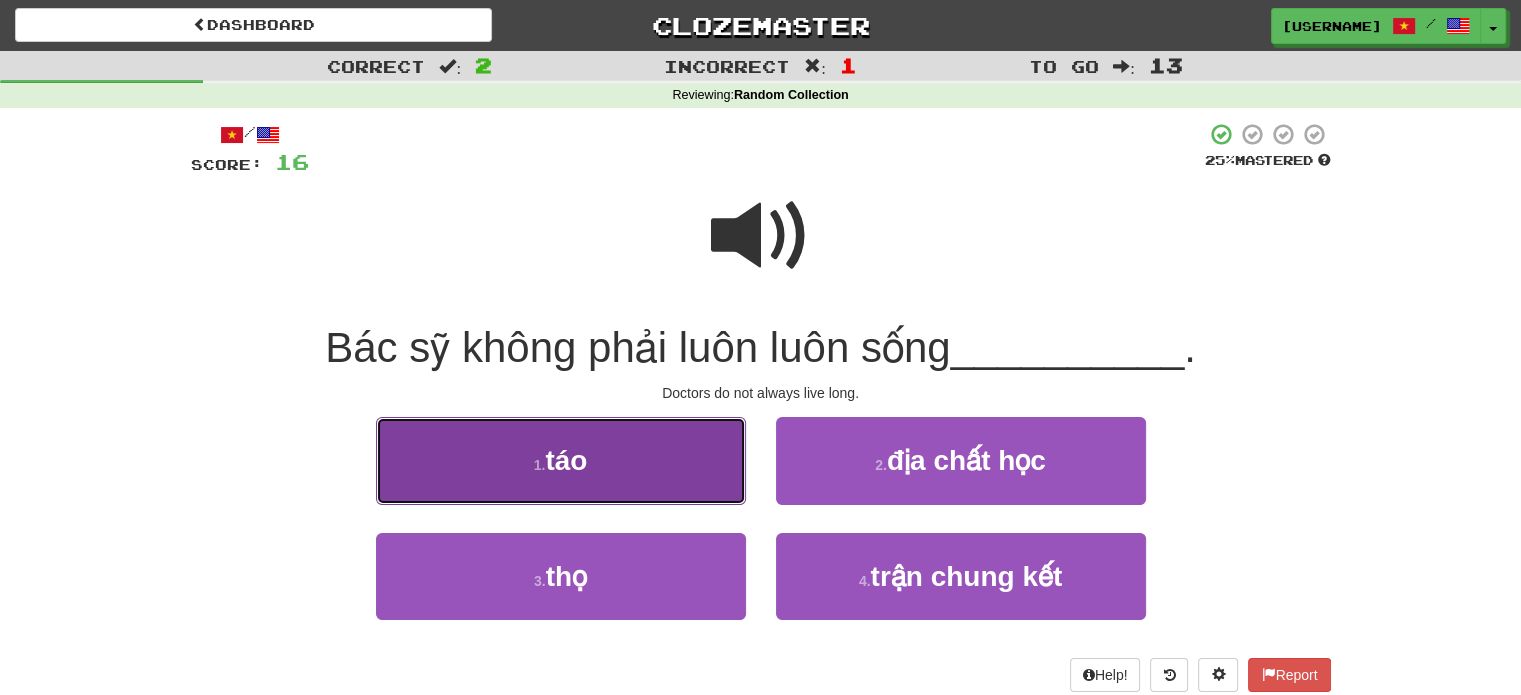 click on "1 .  táo" at bounding box center (561, 460) 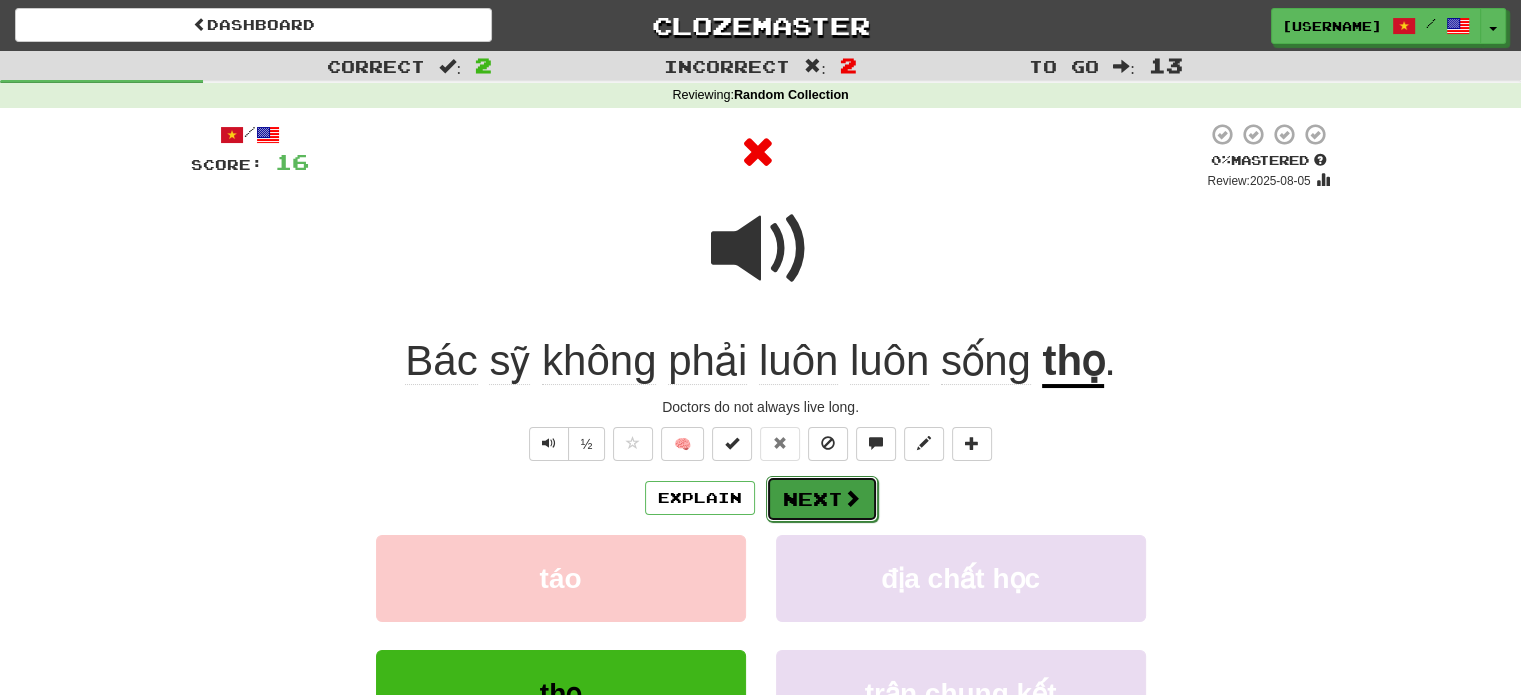 click on "Next" at bounding box center (822, 499) 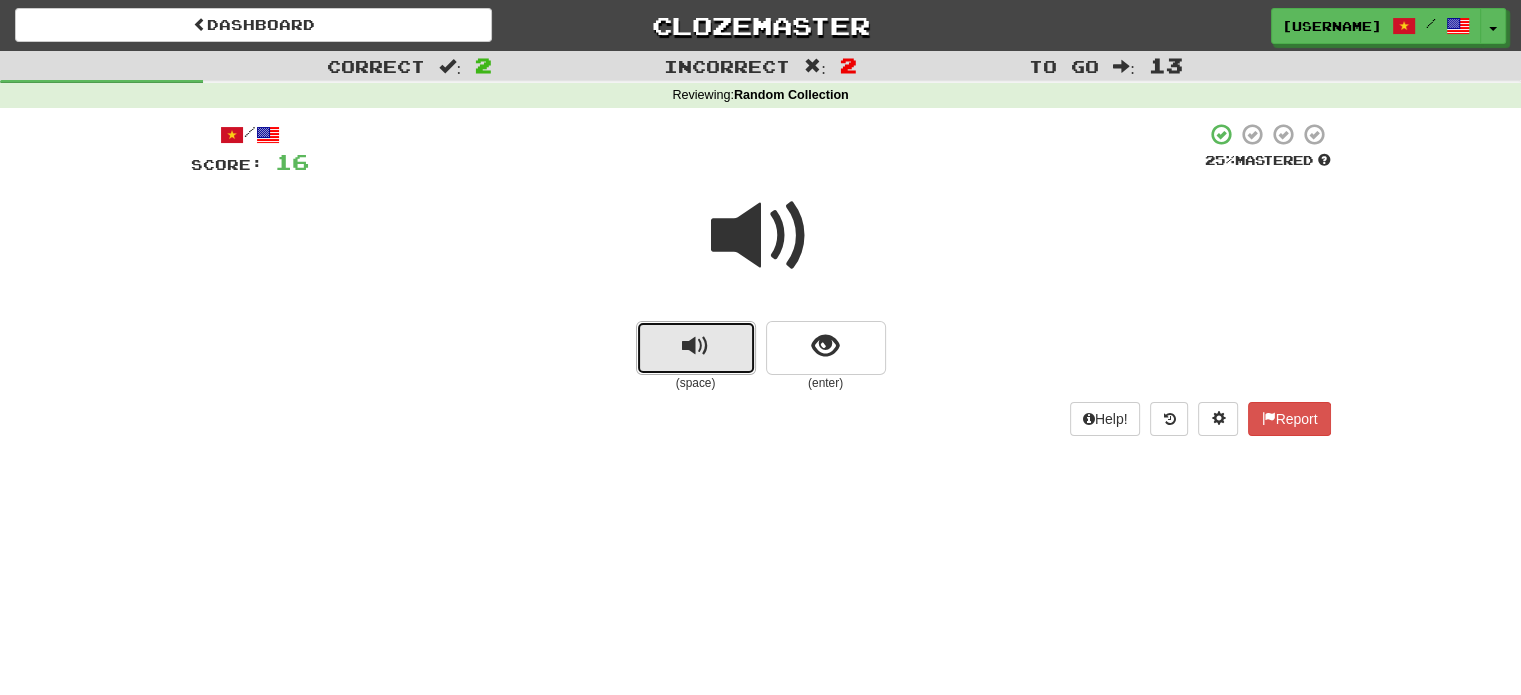 click at bounding box center [696, 348] 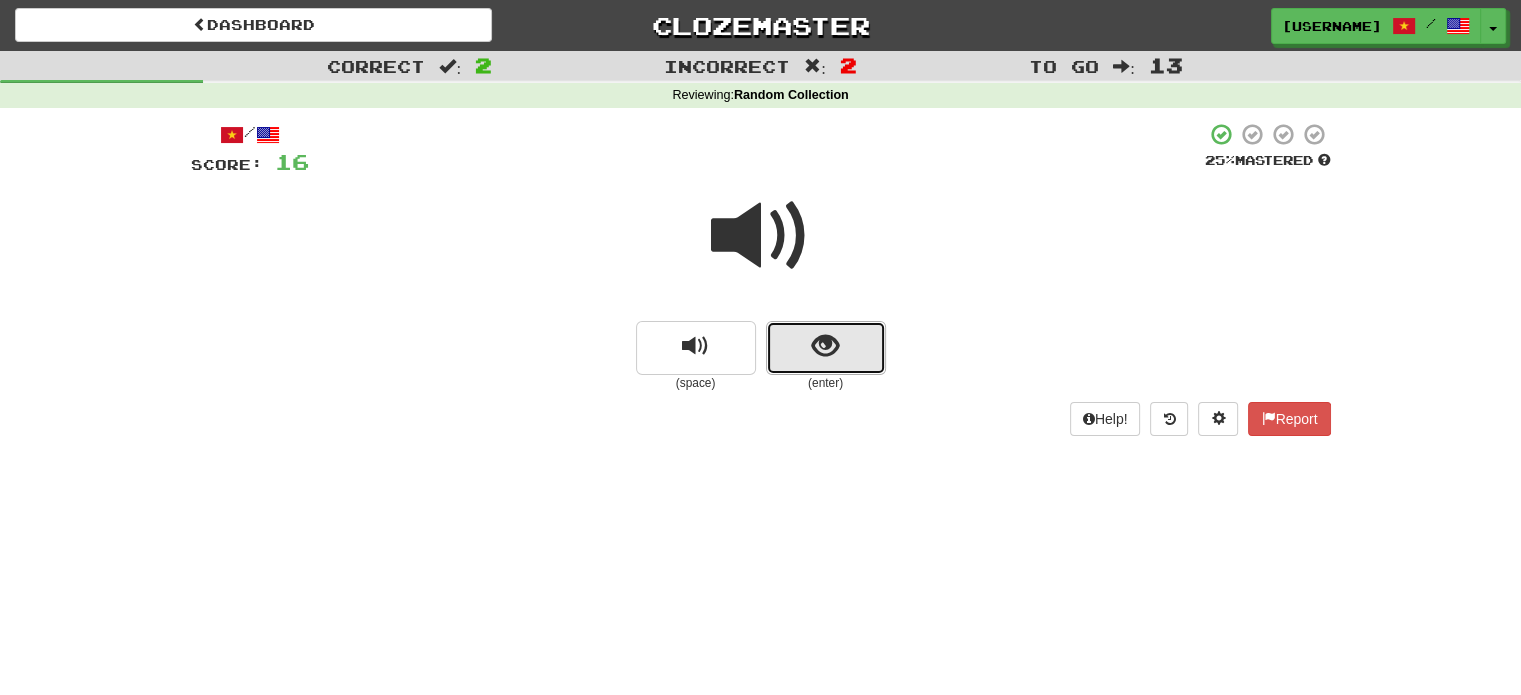 click at bounding box center [826, 348] 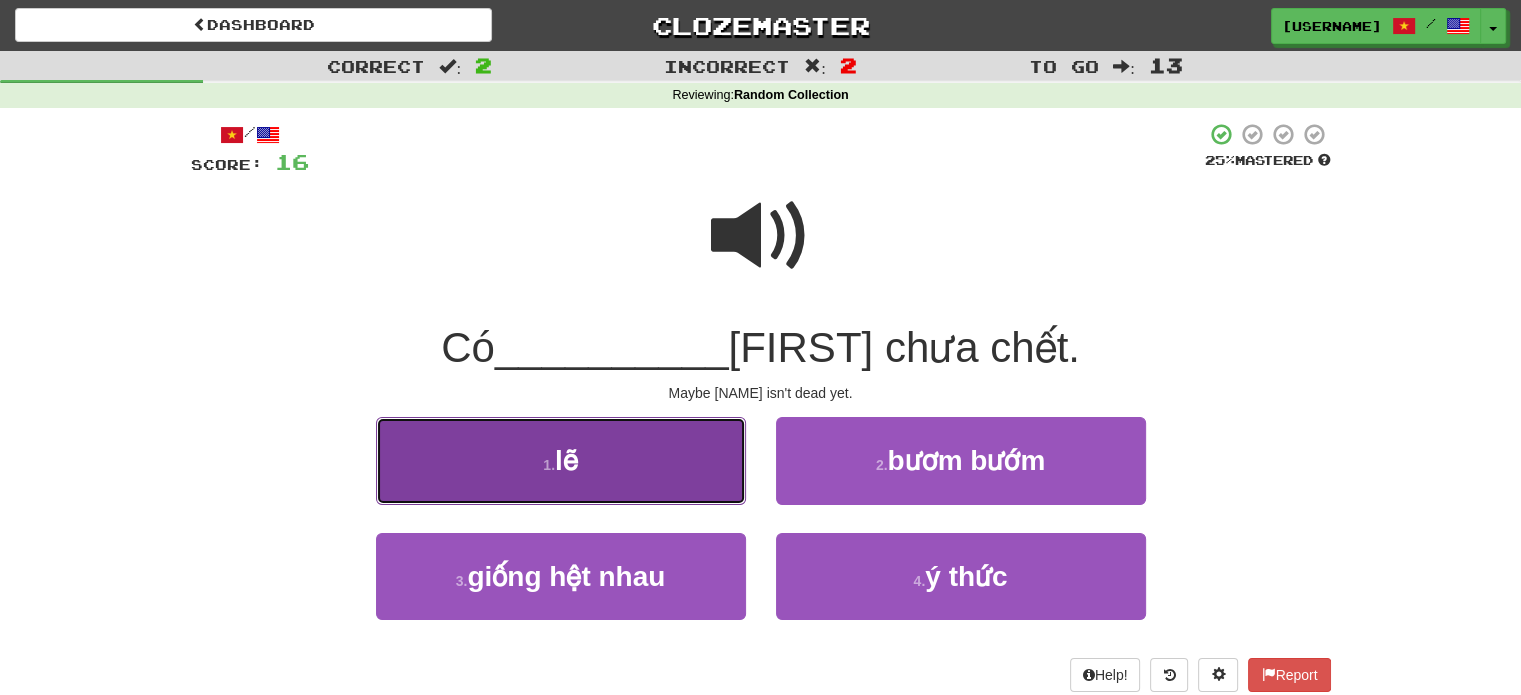 click on "1 .  lẽ" at bounding box center (561, 460) 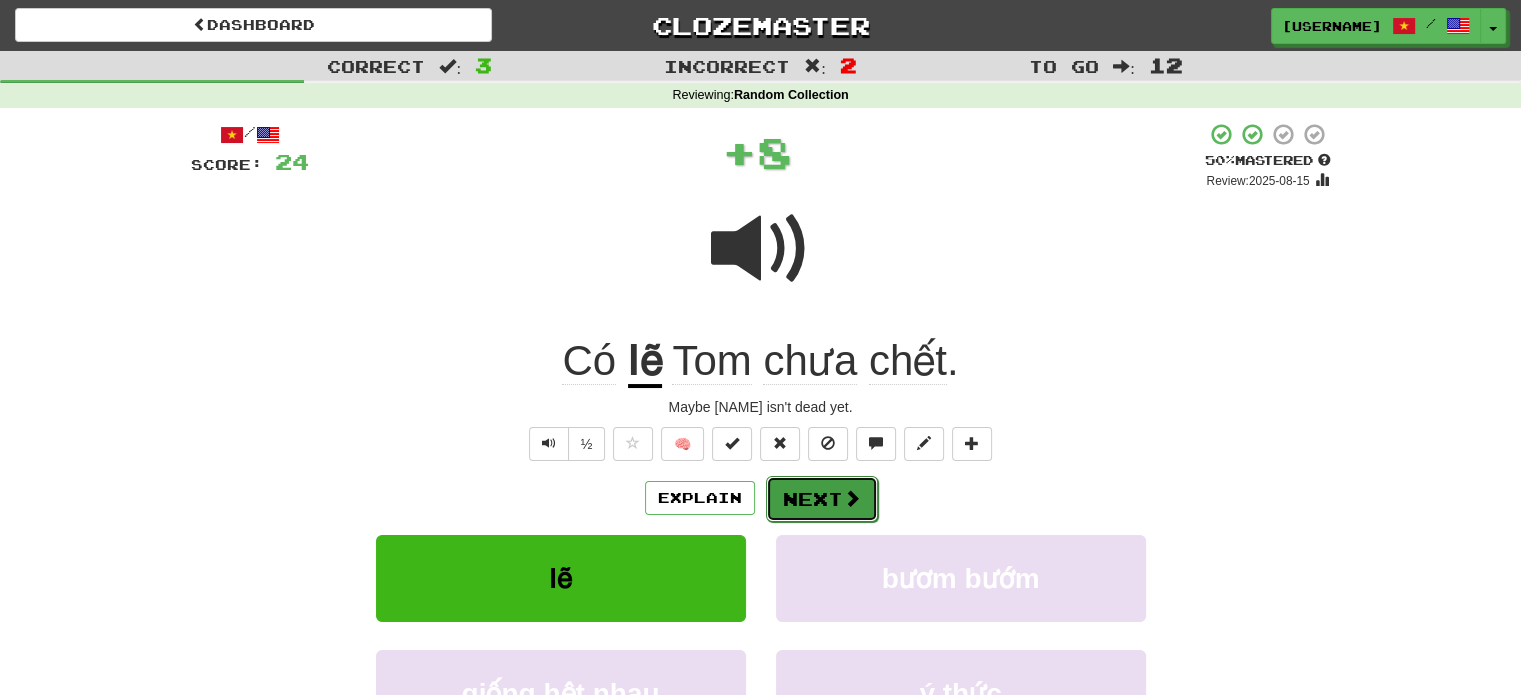 click on "Next" at bounding box center (822, 499) 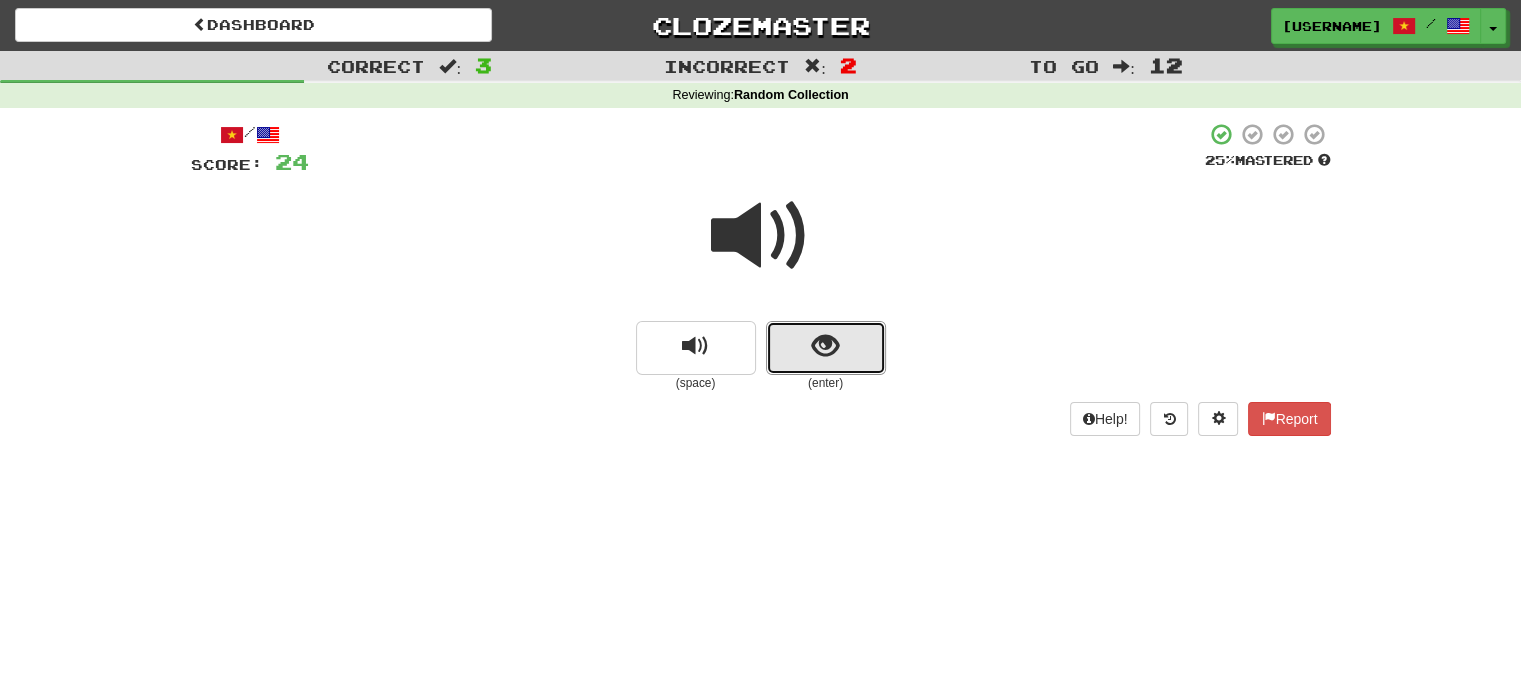 click at bounding box center (826, 348) 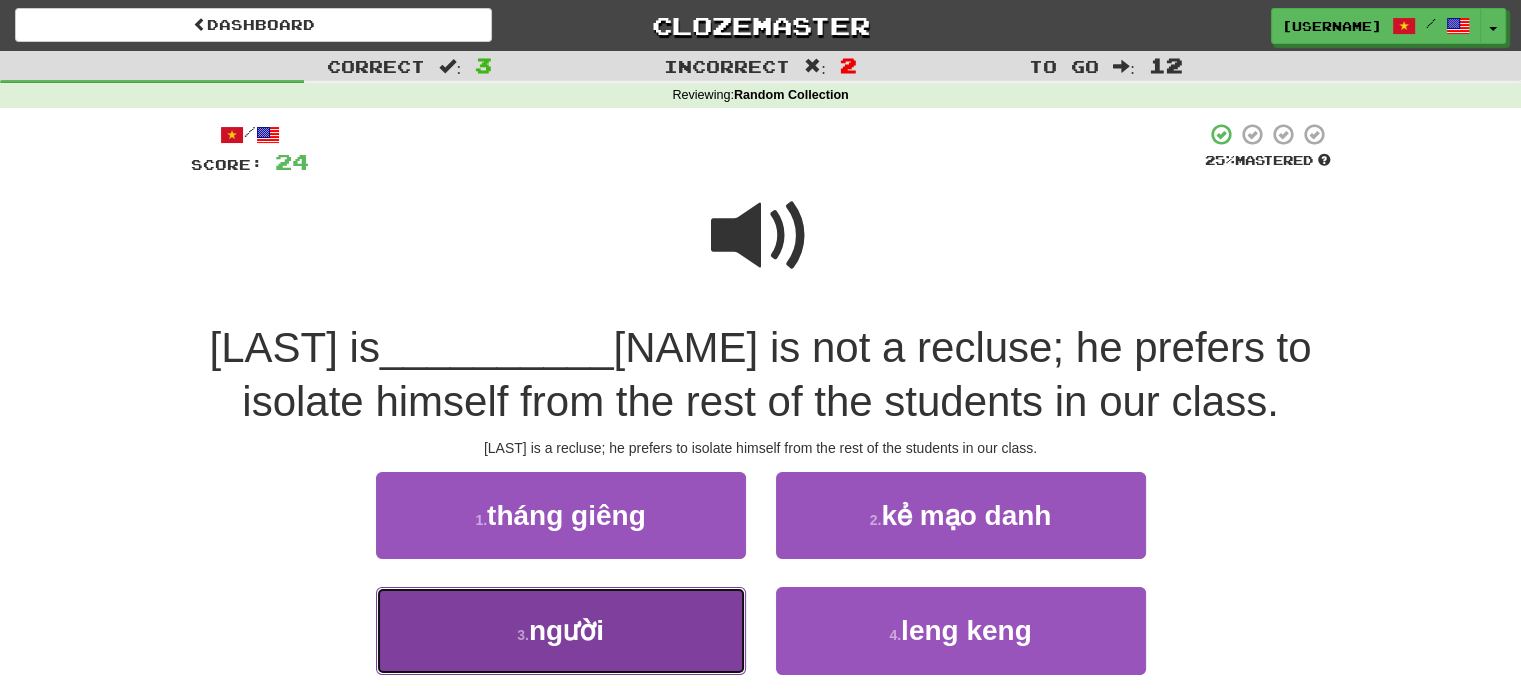 click on "3 .  người" at bounding box center (561, 630) 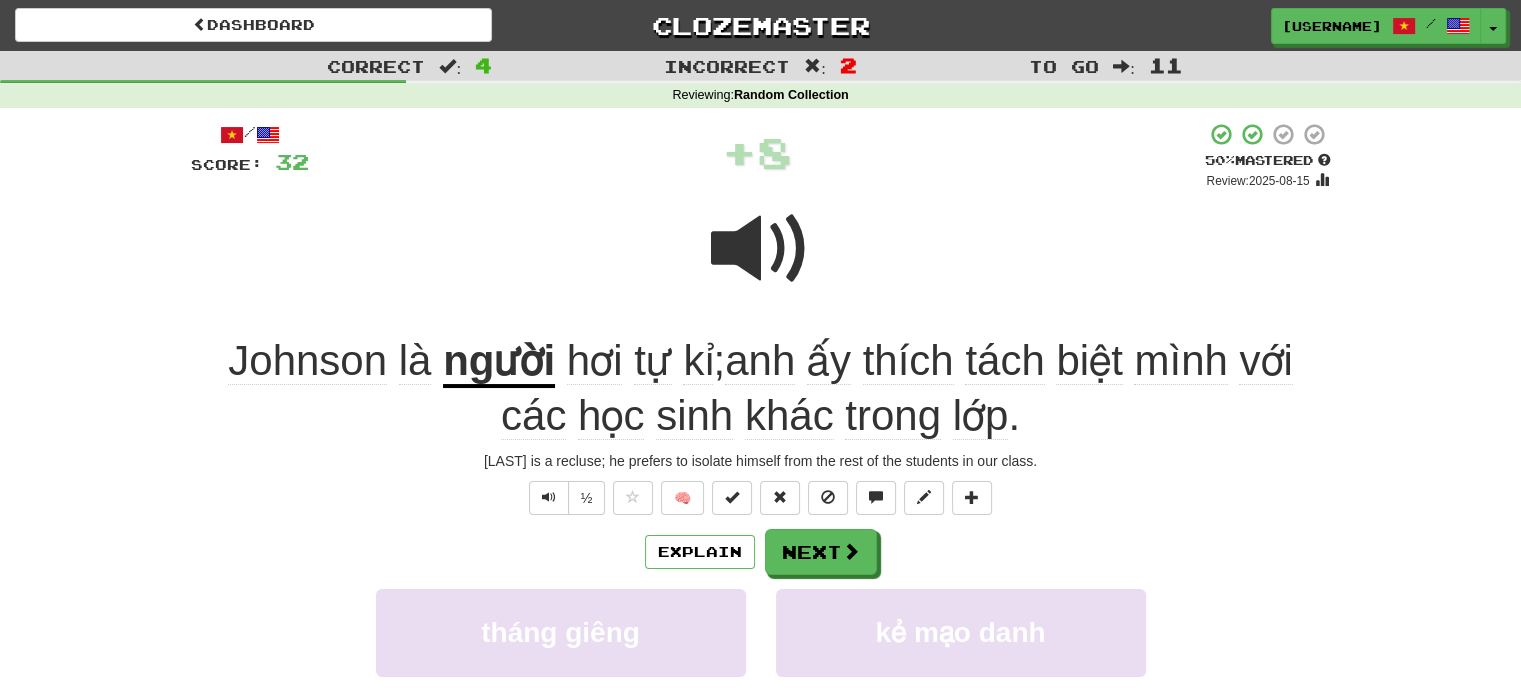 click on "Johnson is a recluse; he prefers to isolate himself from the rest of the students in our class." at bounding box center (761, 461) 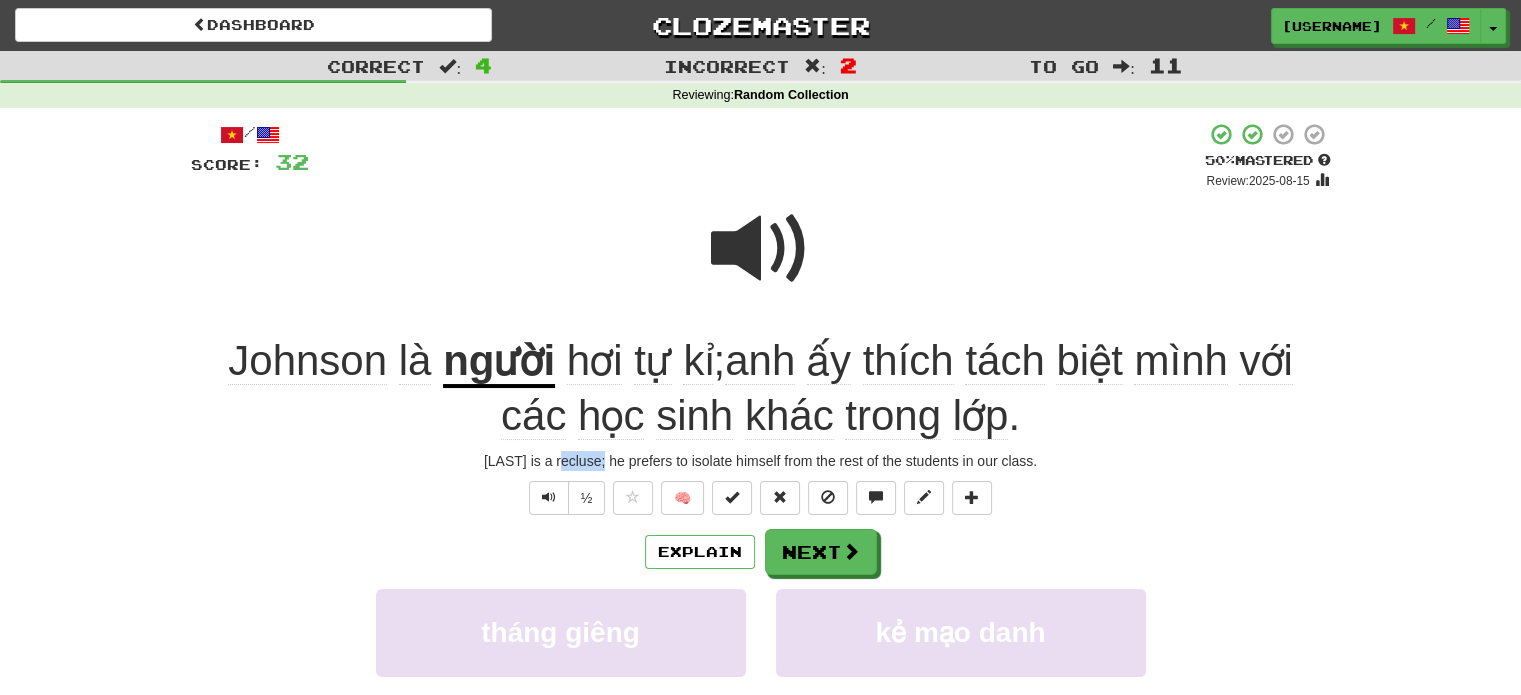 click on "Johnson is a recluse; he prefers to isolate himself from the rest of the students in our class." at bounding box center (761, 461) 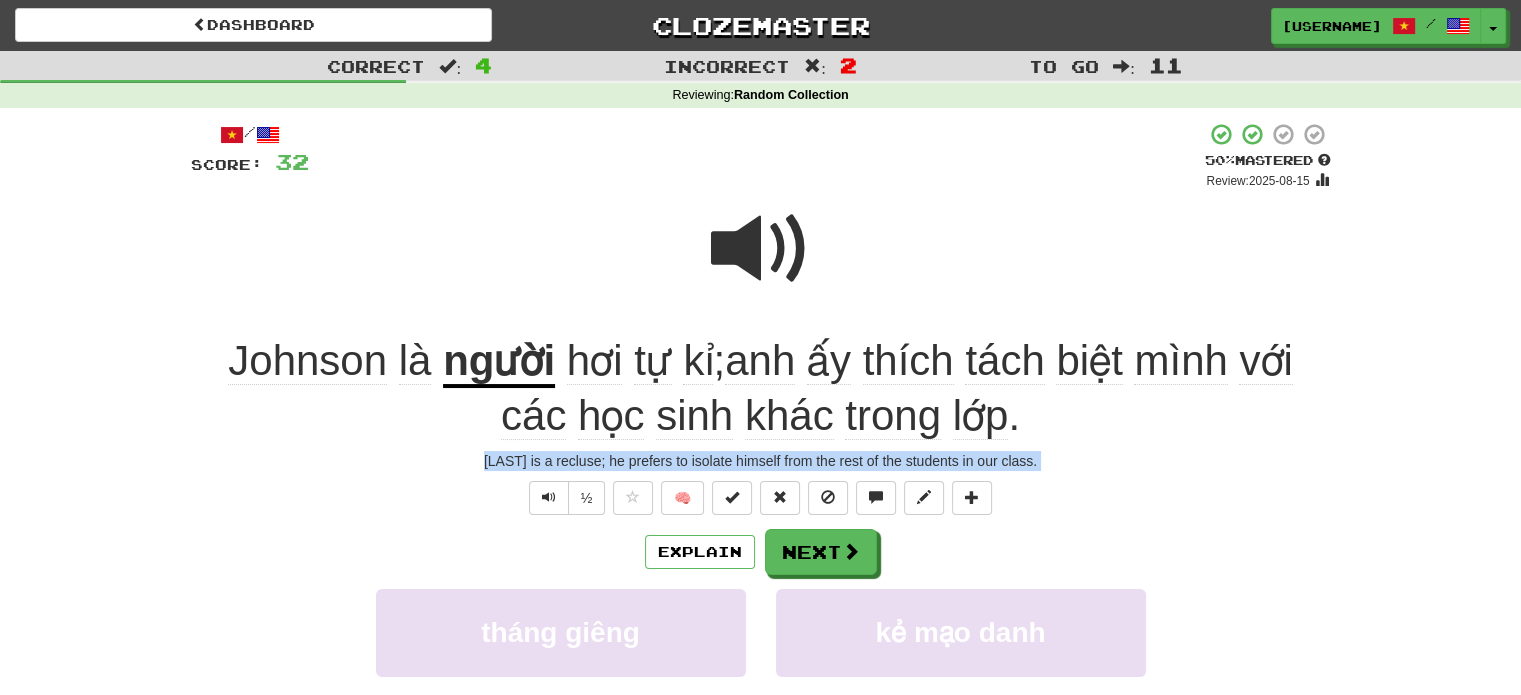 click on "Johnson is a recluse; he prefers to isolate himself from the rest of the students in our class." at bounding box center [761, 461] 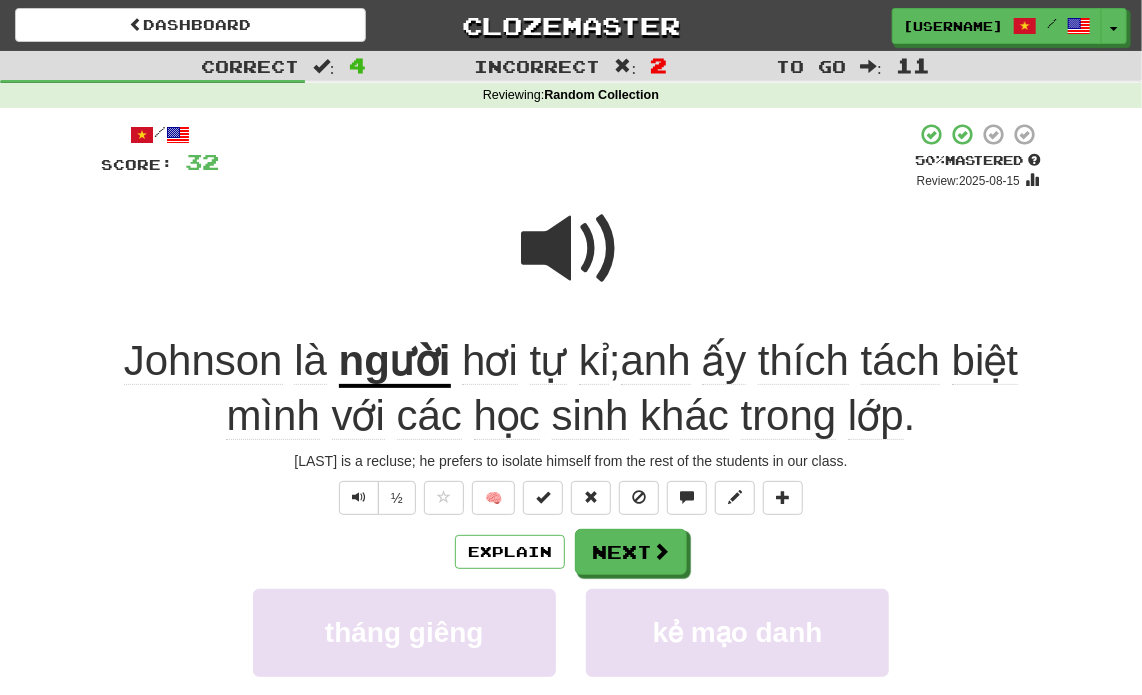 click at bounding box center (571, 262) 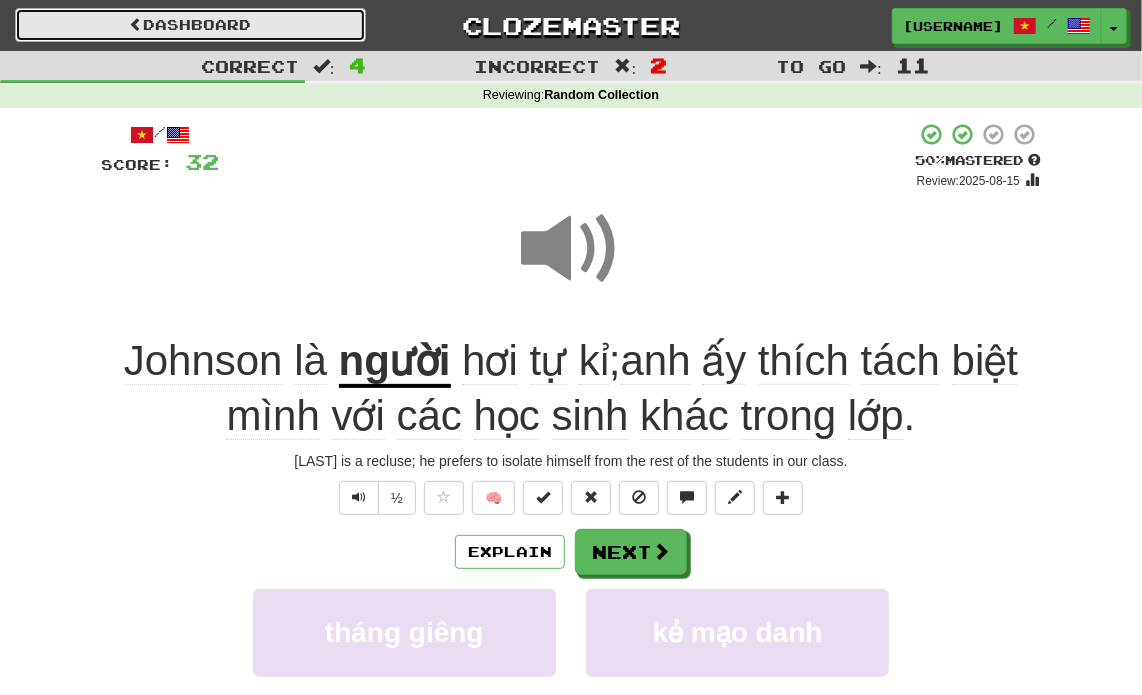 click on "Dashboard" at bounding box center (190, 25) 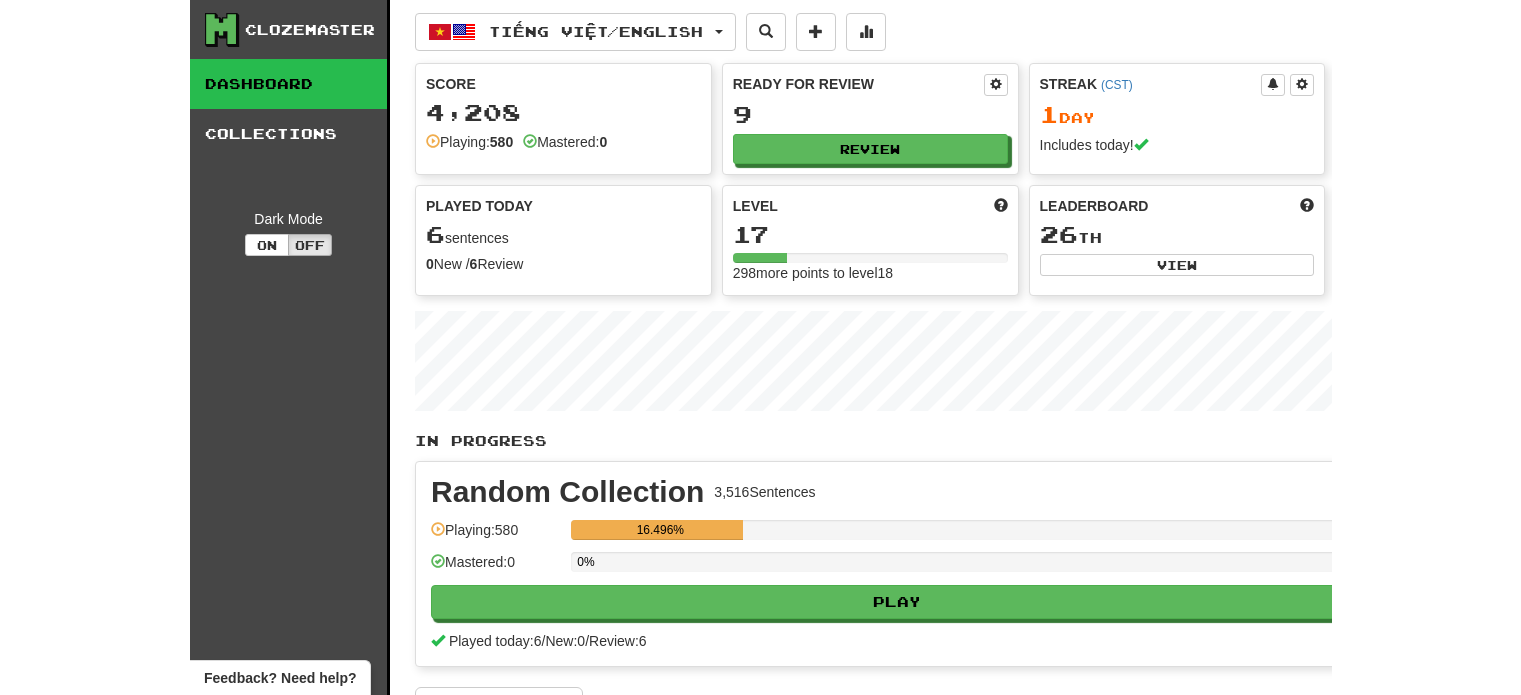 scroll, scrollTop: 0, scrollLeft: 0, axis: both 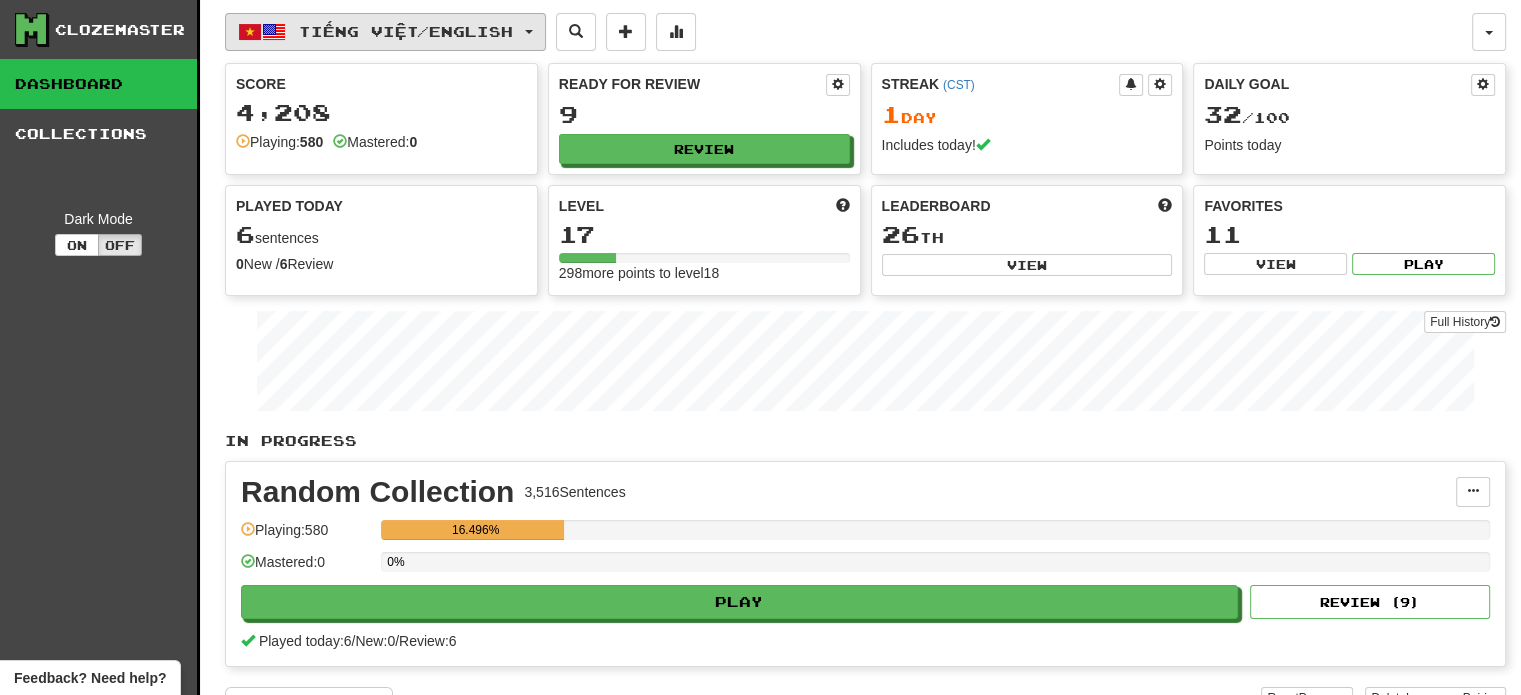 click on "Tiếng Việt  /  English" at bounding box center [385, 32] 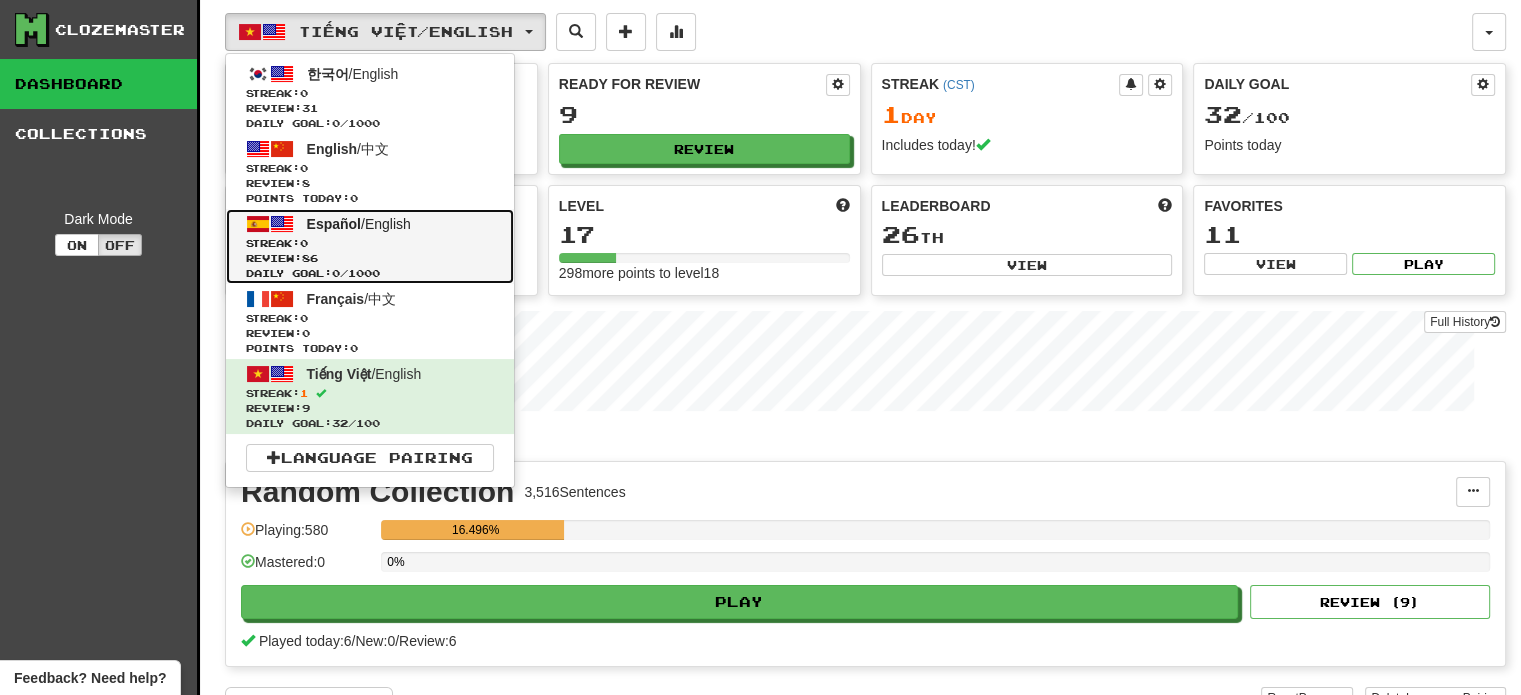 click on "Review:  86" at bounding box center (370, 258) 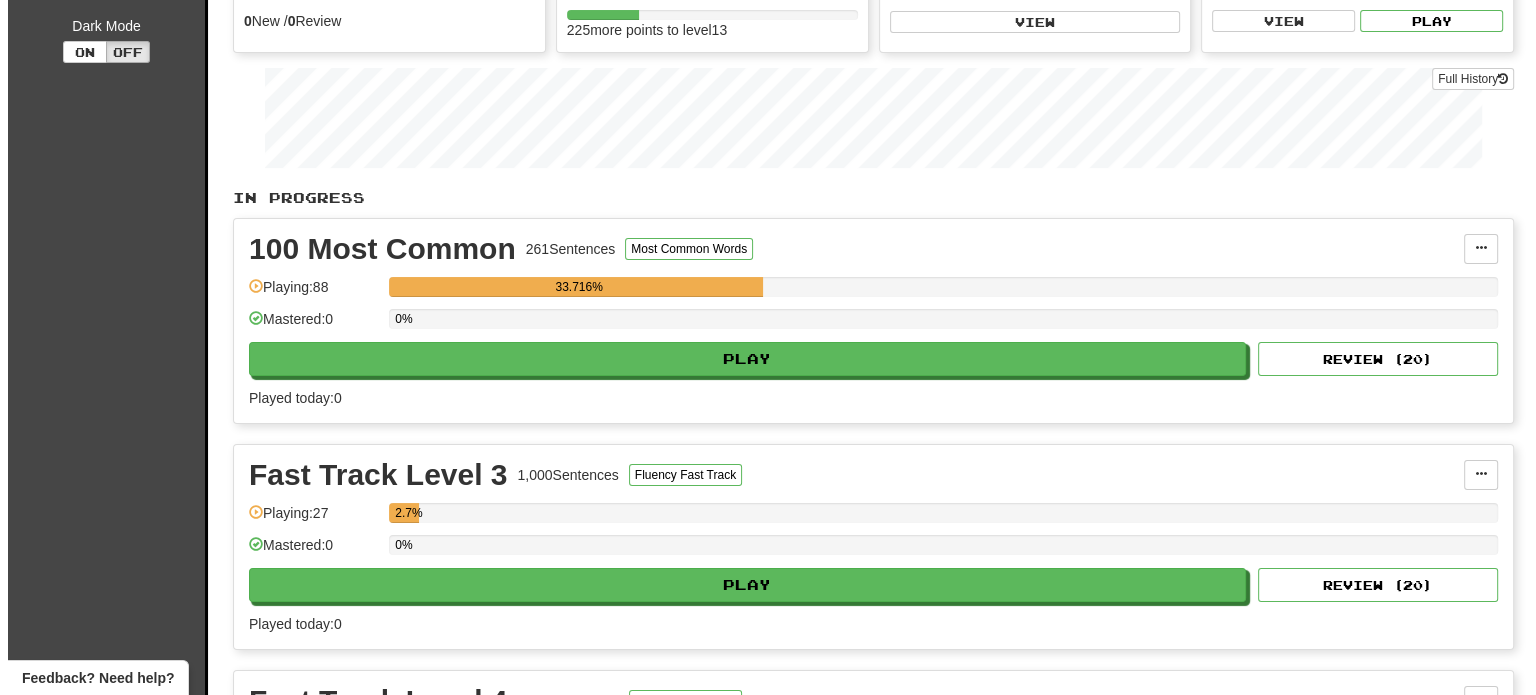 scroll, scrollTop: 300, scrollLeft: 0, axis: vertical 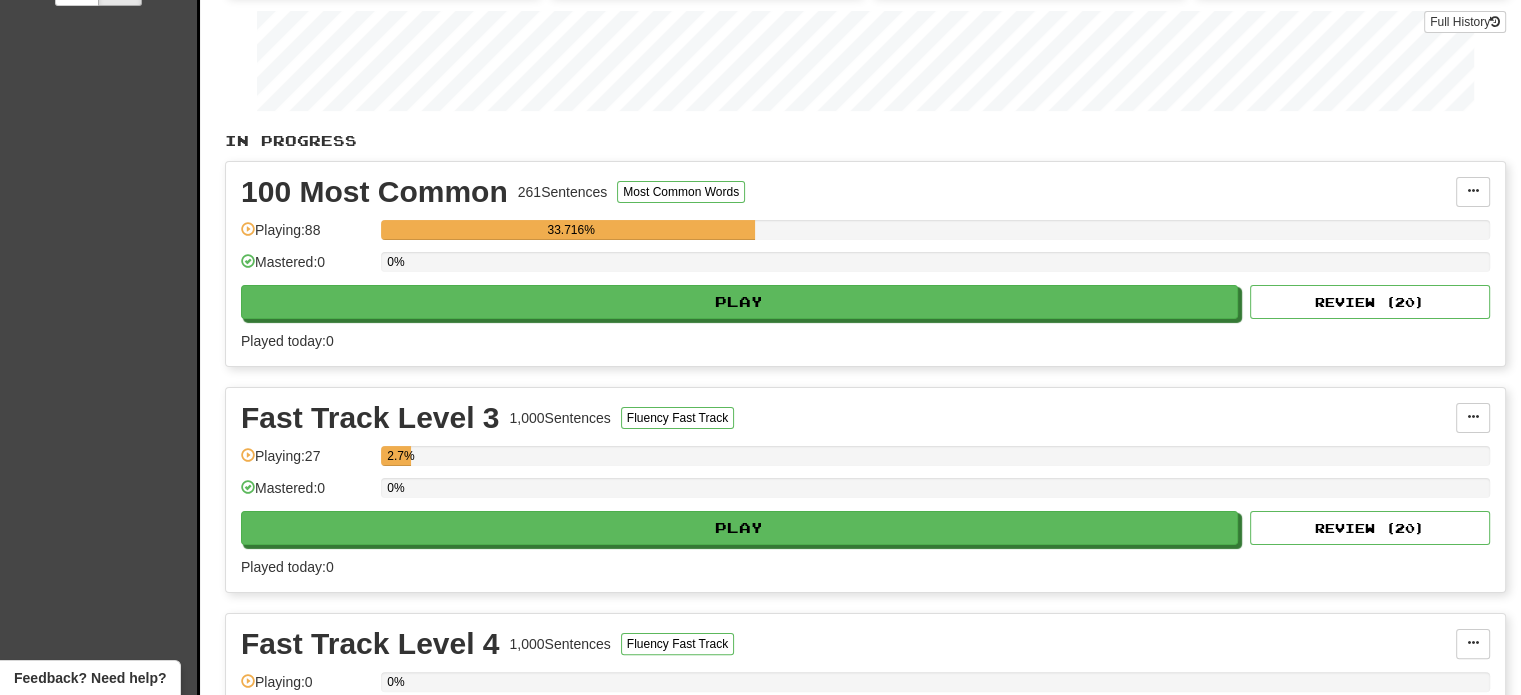 click on "0%" at bounding box center [935, 268] 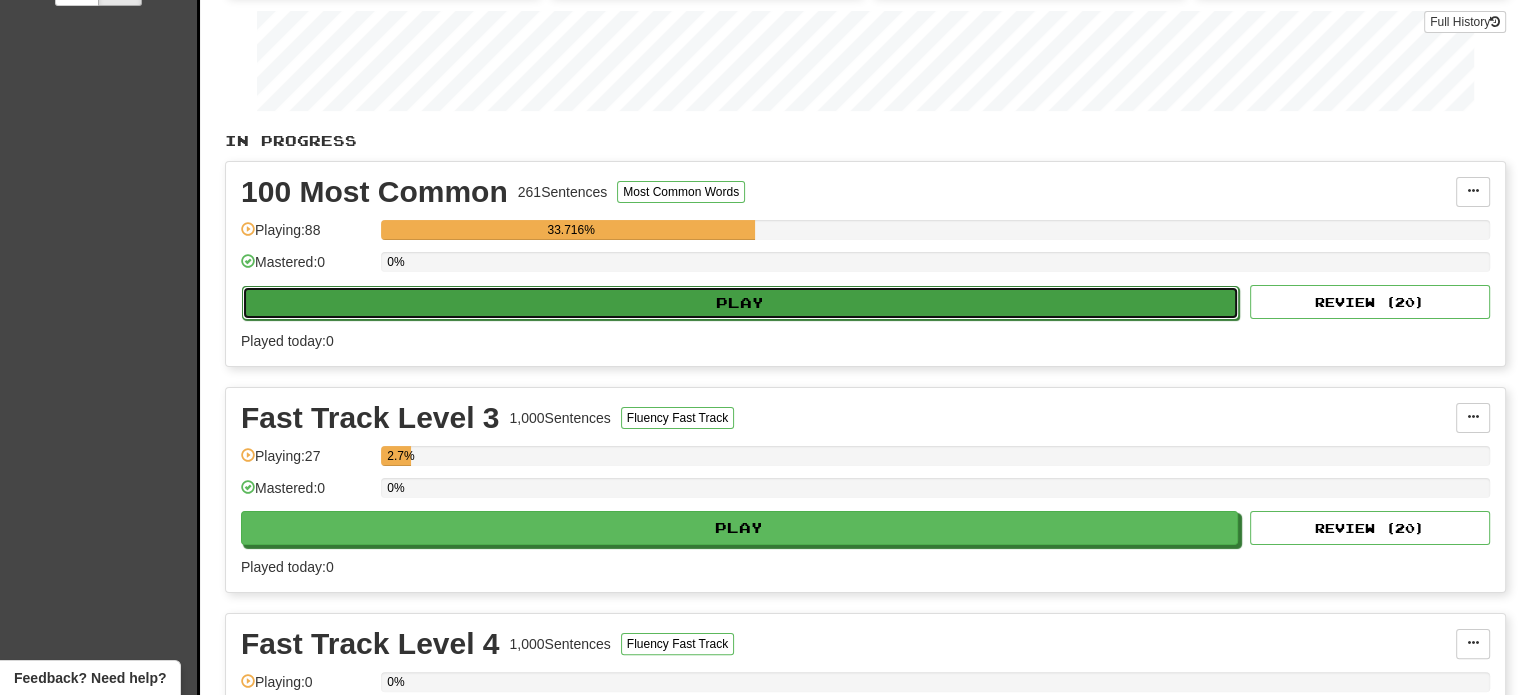 click on "Play" at bounding box center [740, 303] 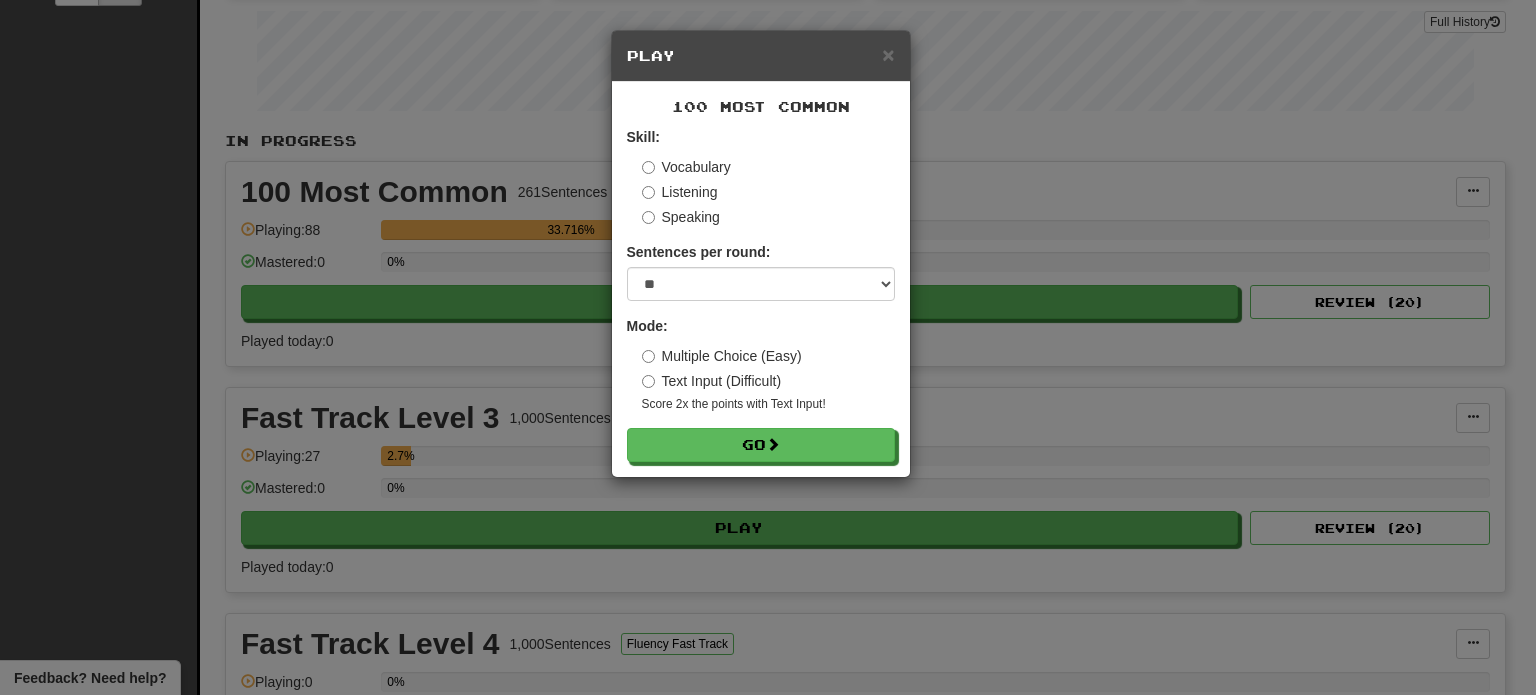 click on "Listening" at bounding box center [680, 192] 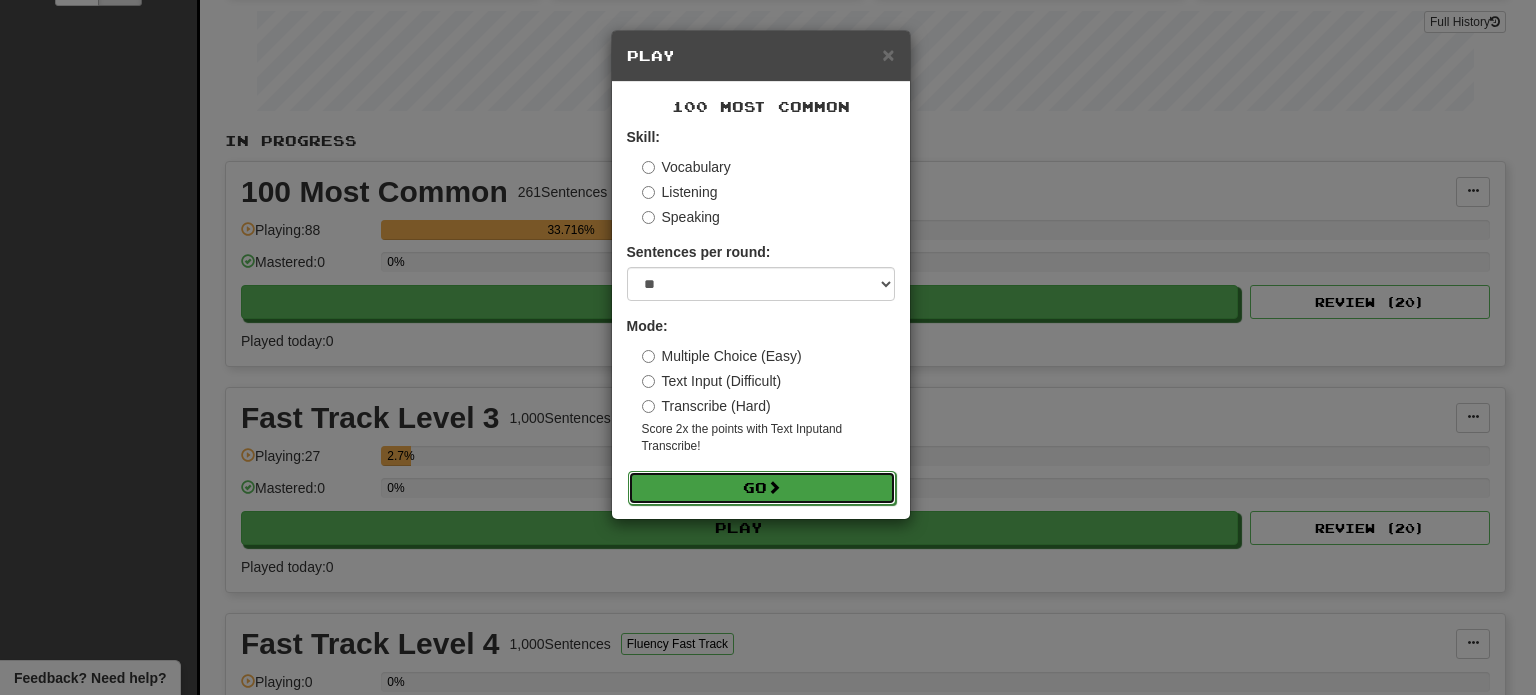 click at bounding box center (774, 487) 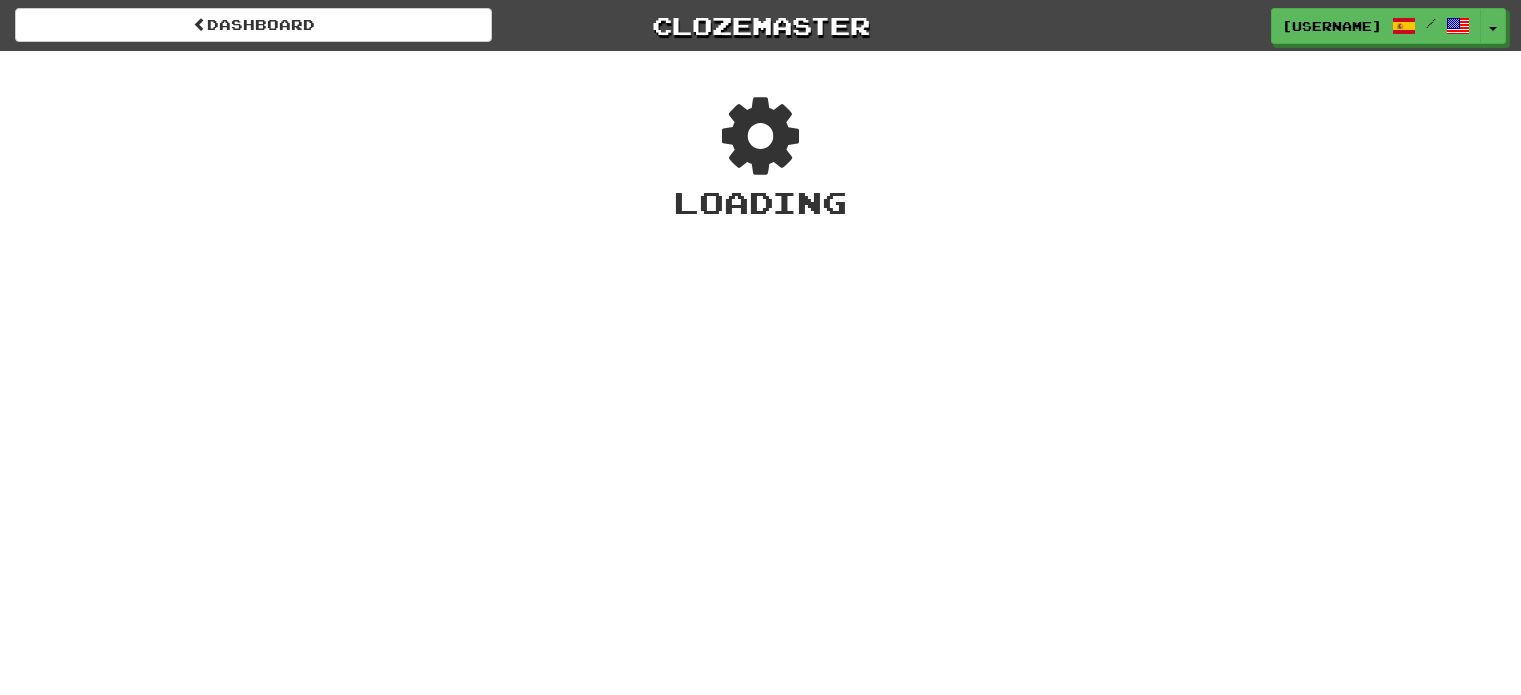 scroll, scrollTop: 0, scrollLeft: 0, axis: both 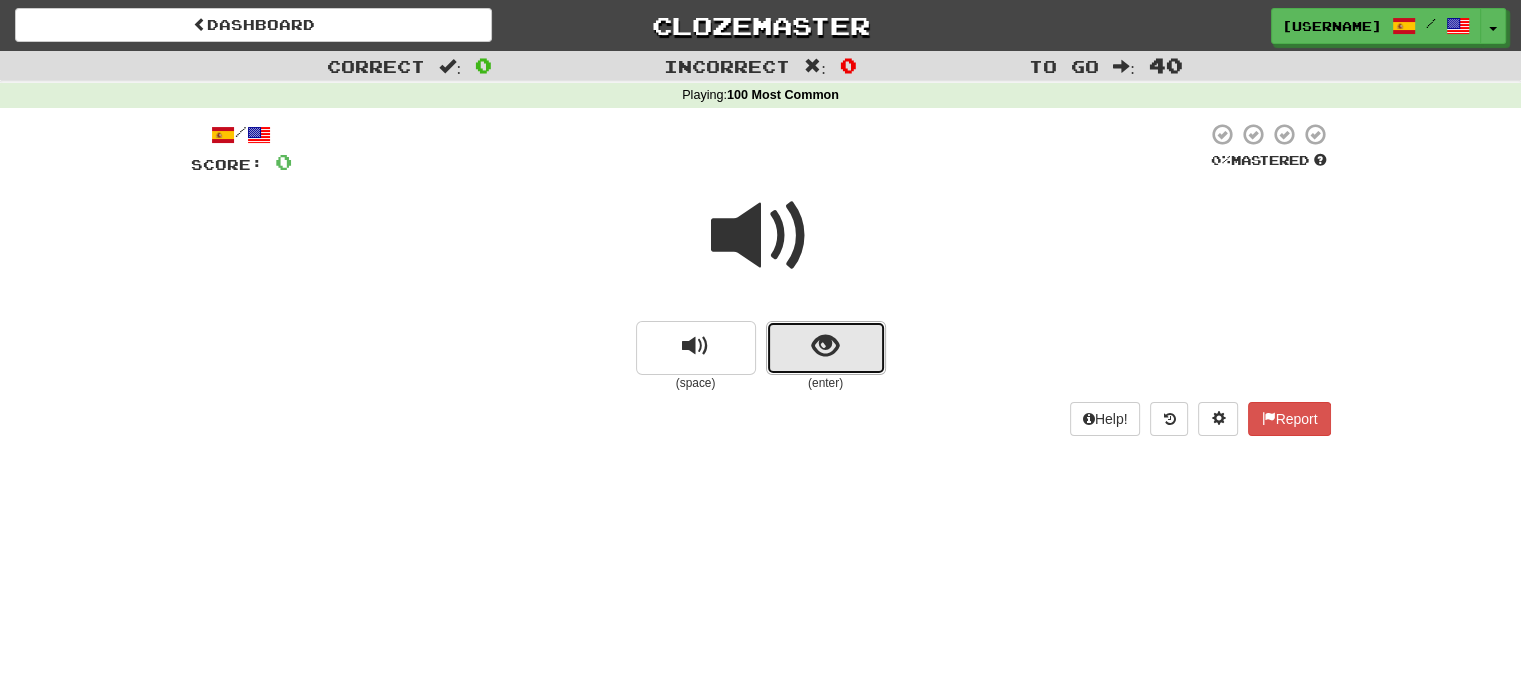 click at bounding box center (826, 348) 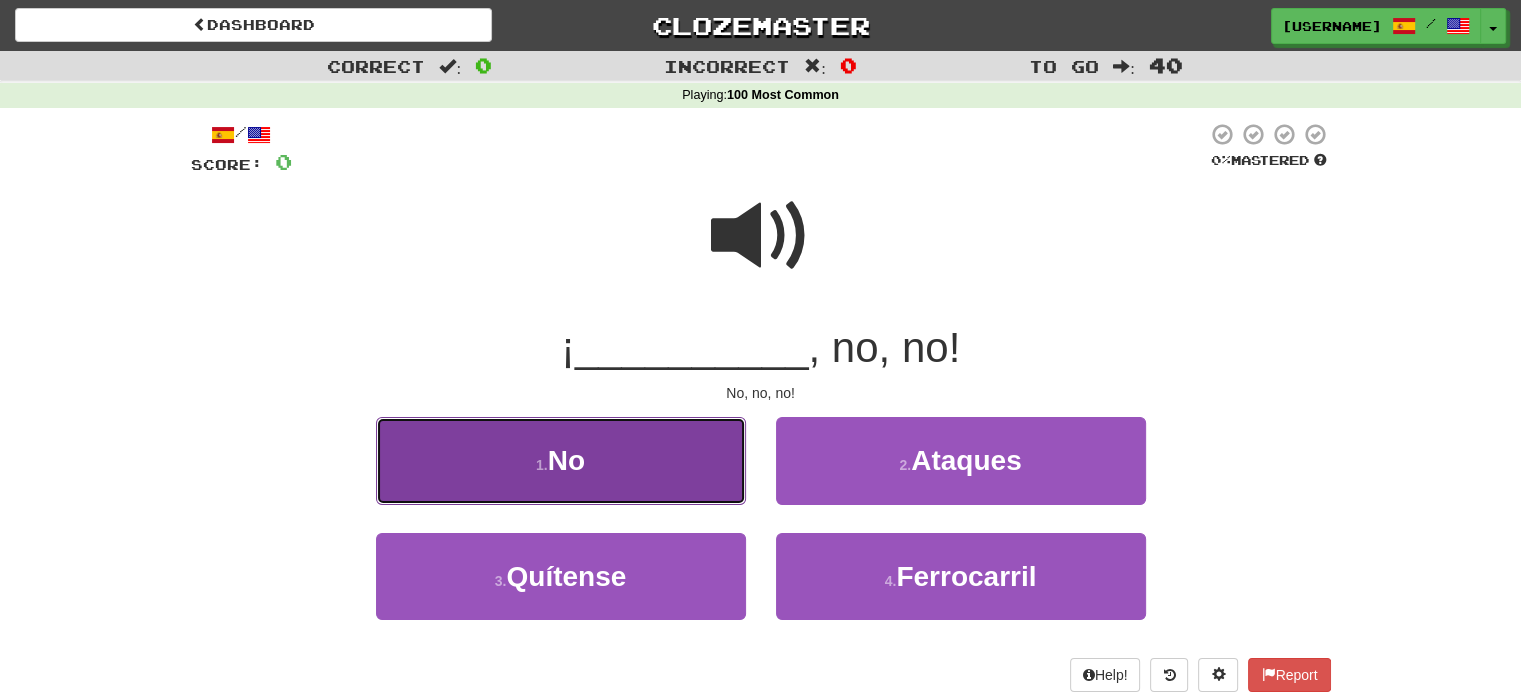 click on "No" at bounding box center (566, 460) 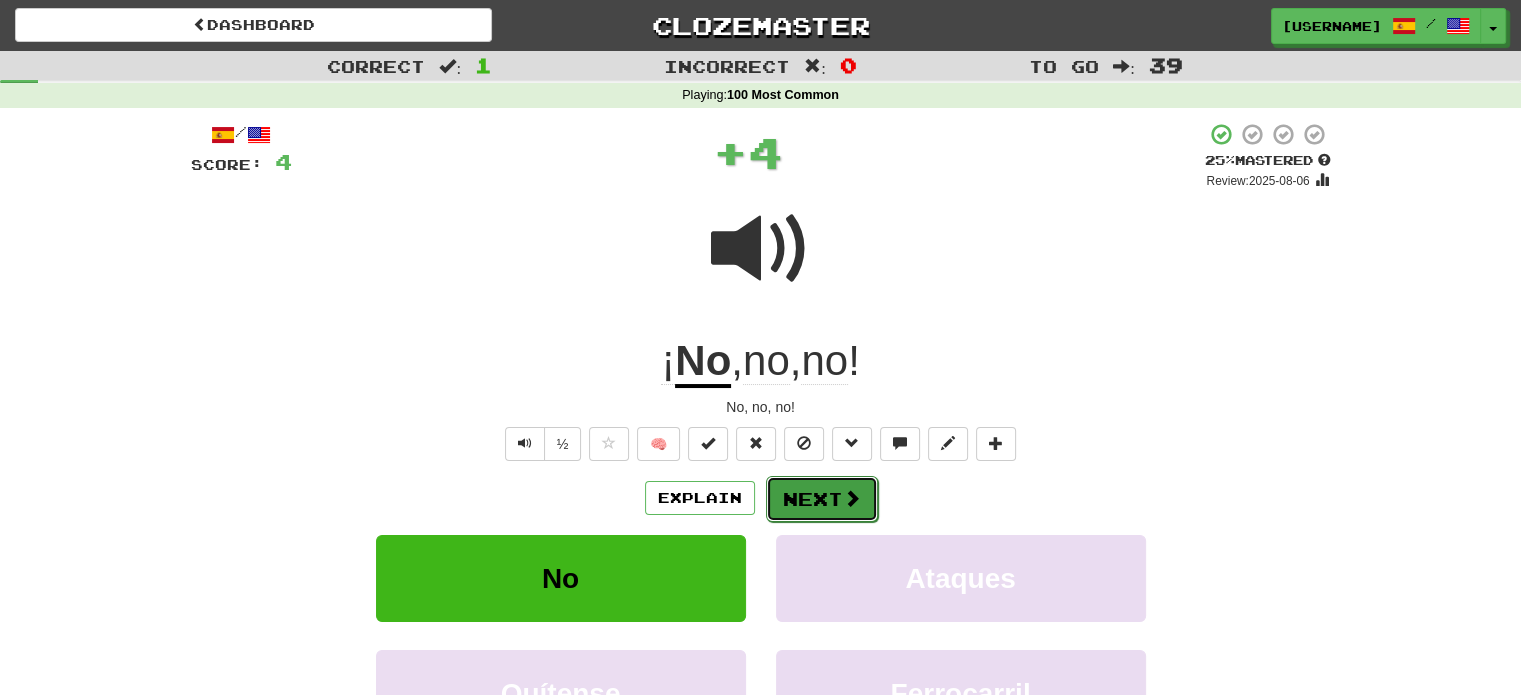 click on "Next" at bounding box center [822, 499] 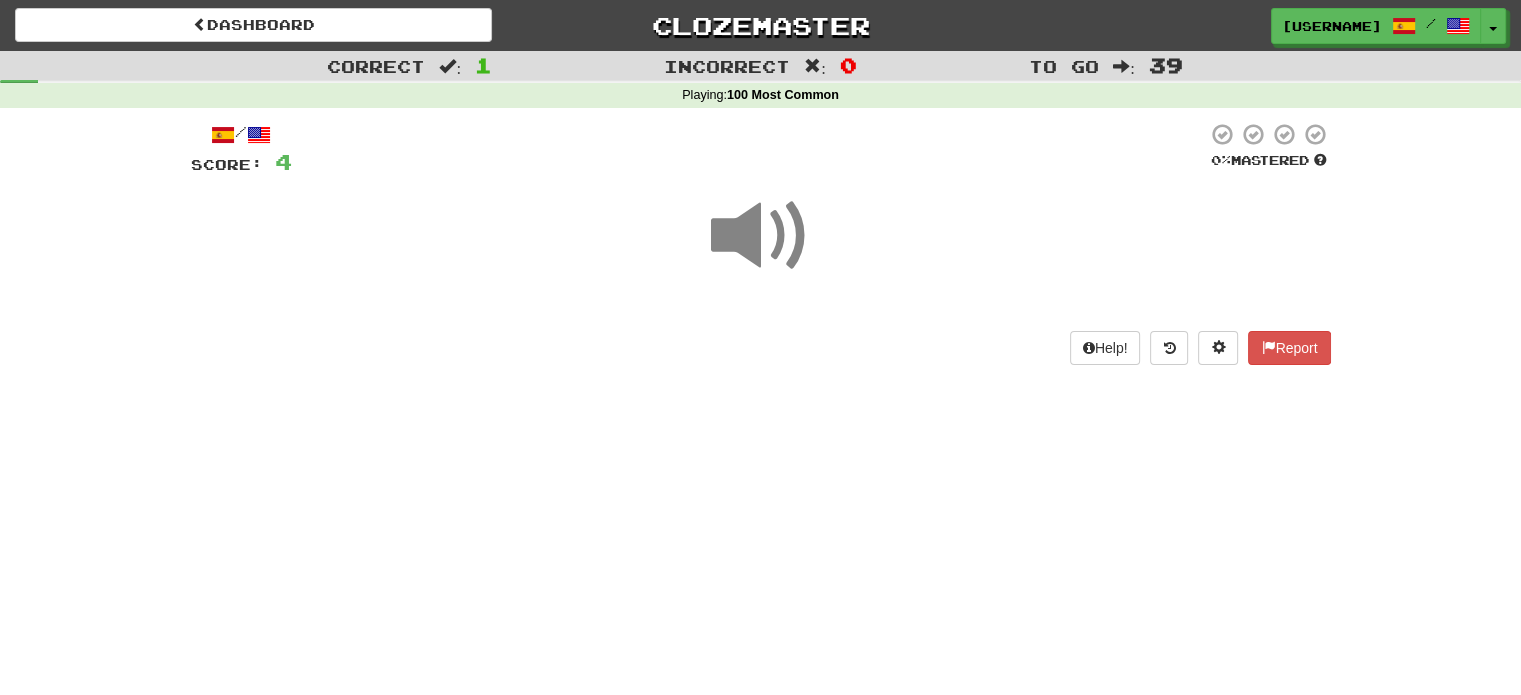 click at bounding box center [761, 236] 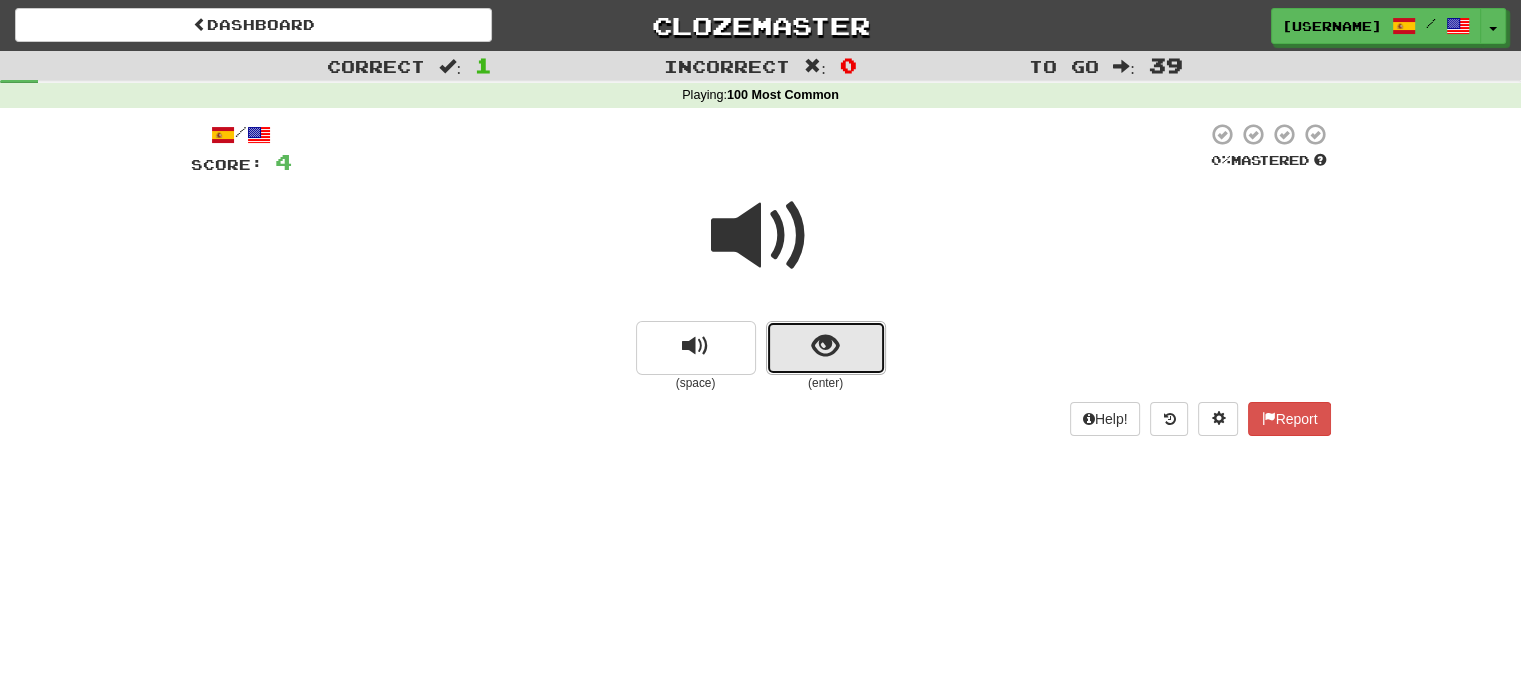 click at bounding box center (826, 348) 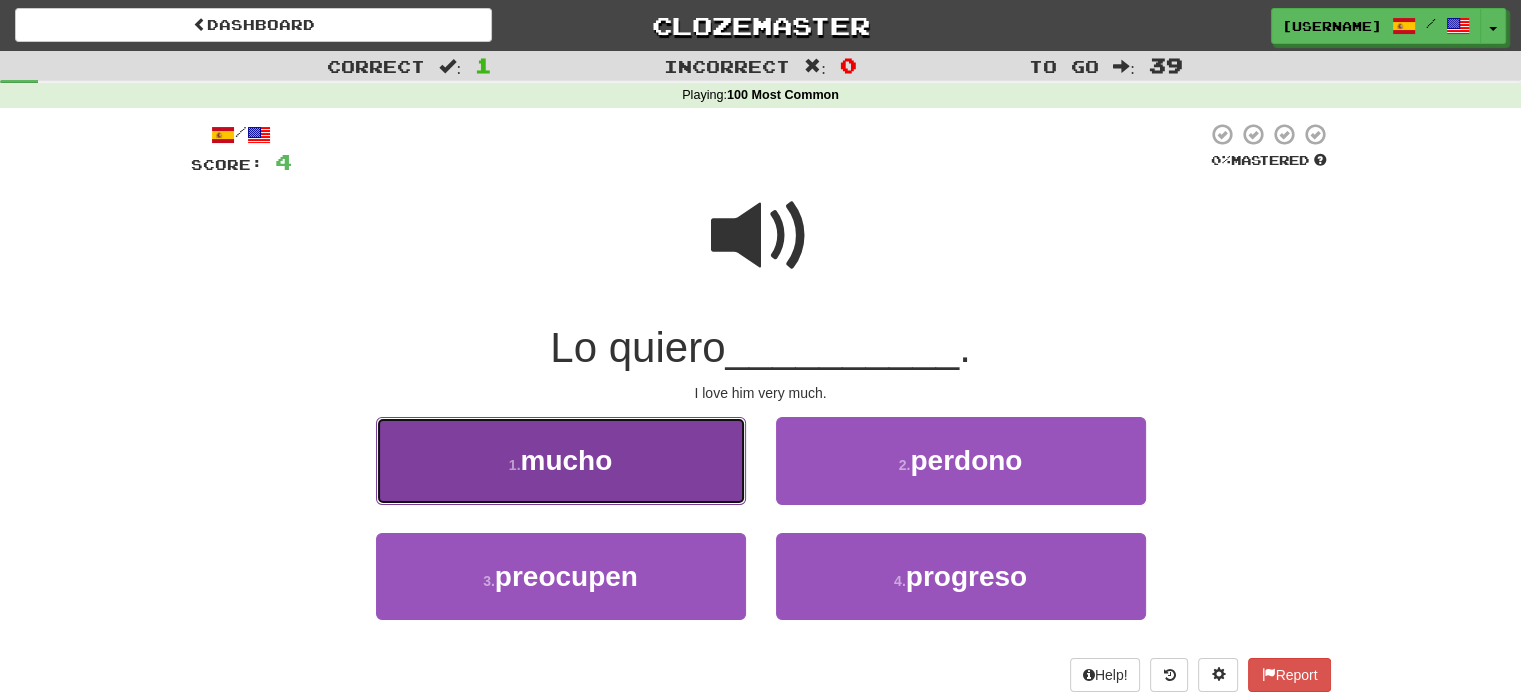 click on "1 .  mucho" at bounding box center (561, 460) 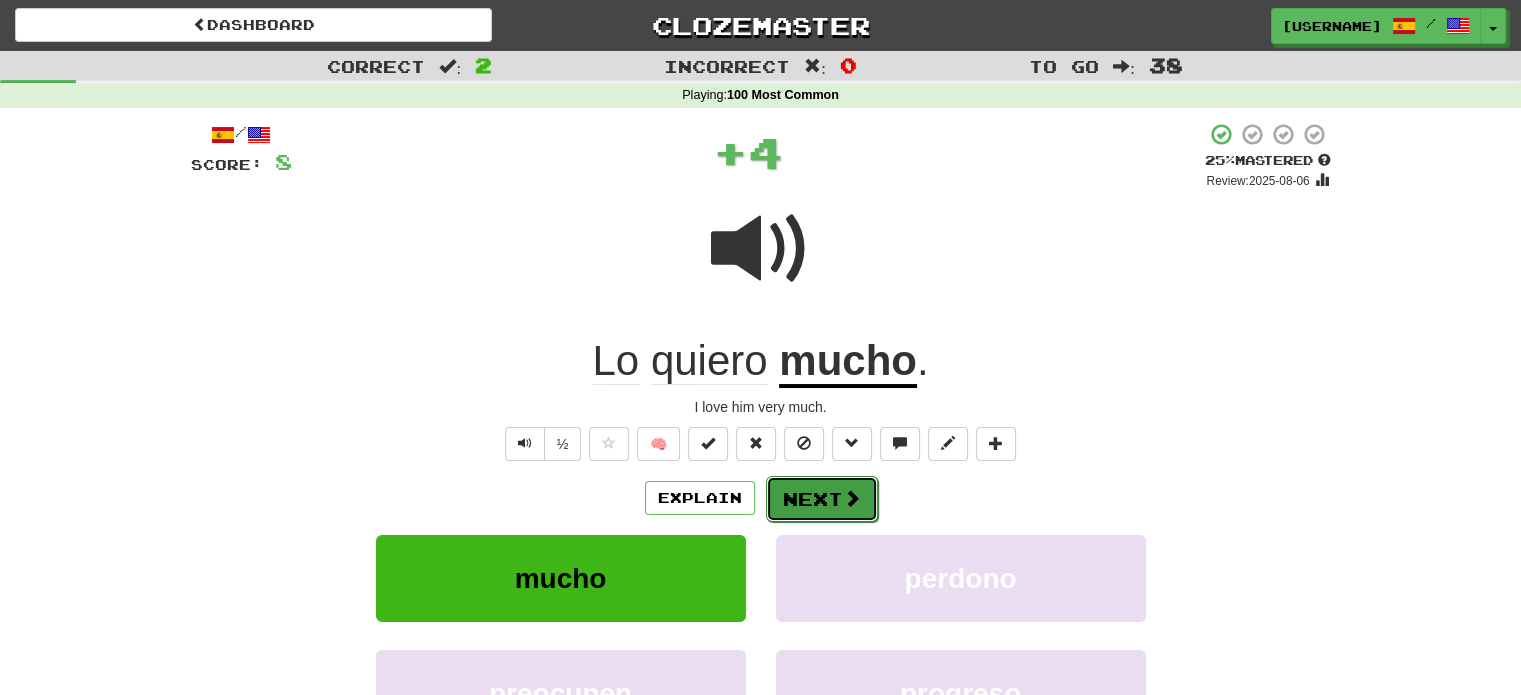 click at bounding box center (852, 498) 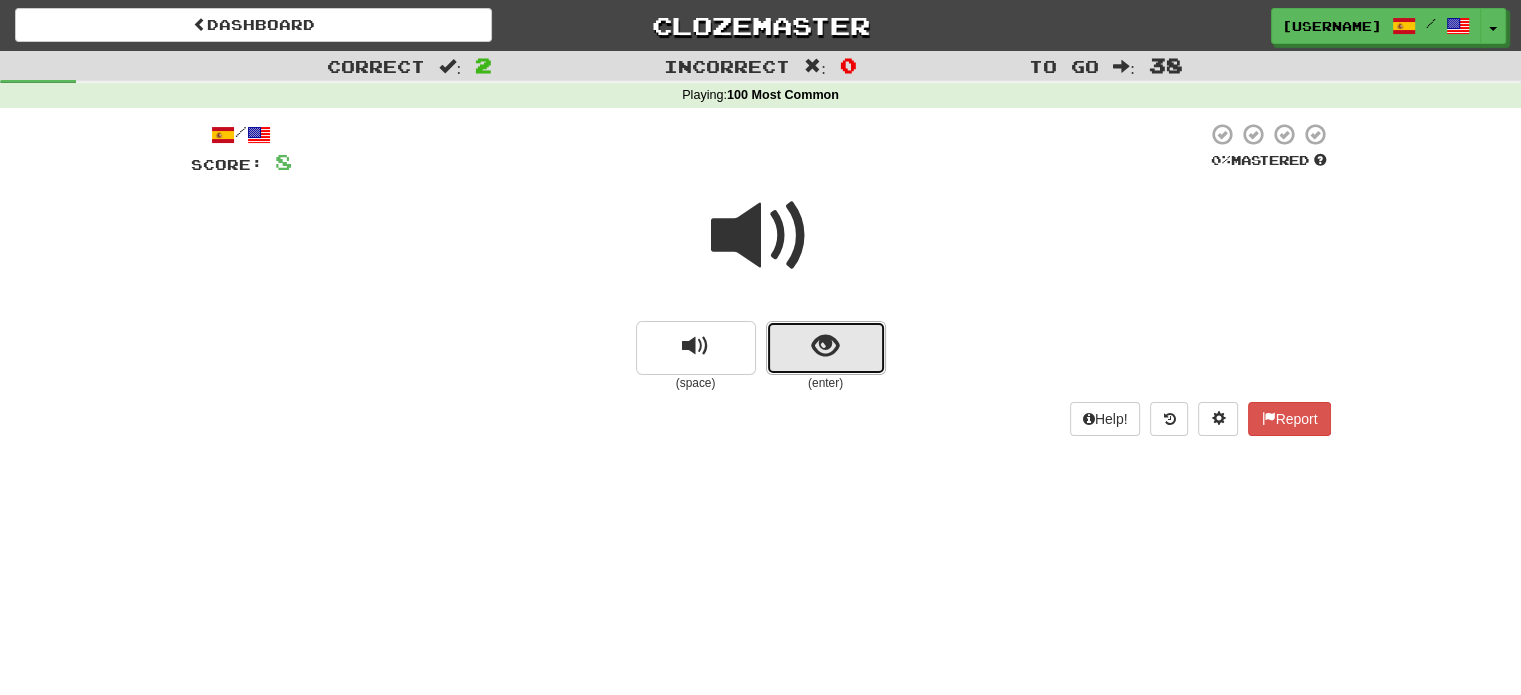 click at bounding box center (826, 348) 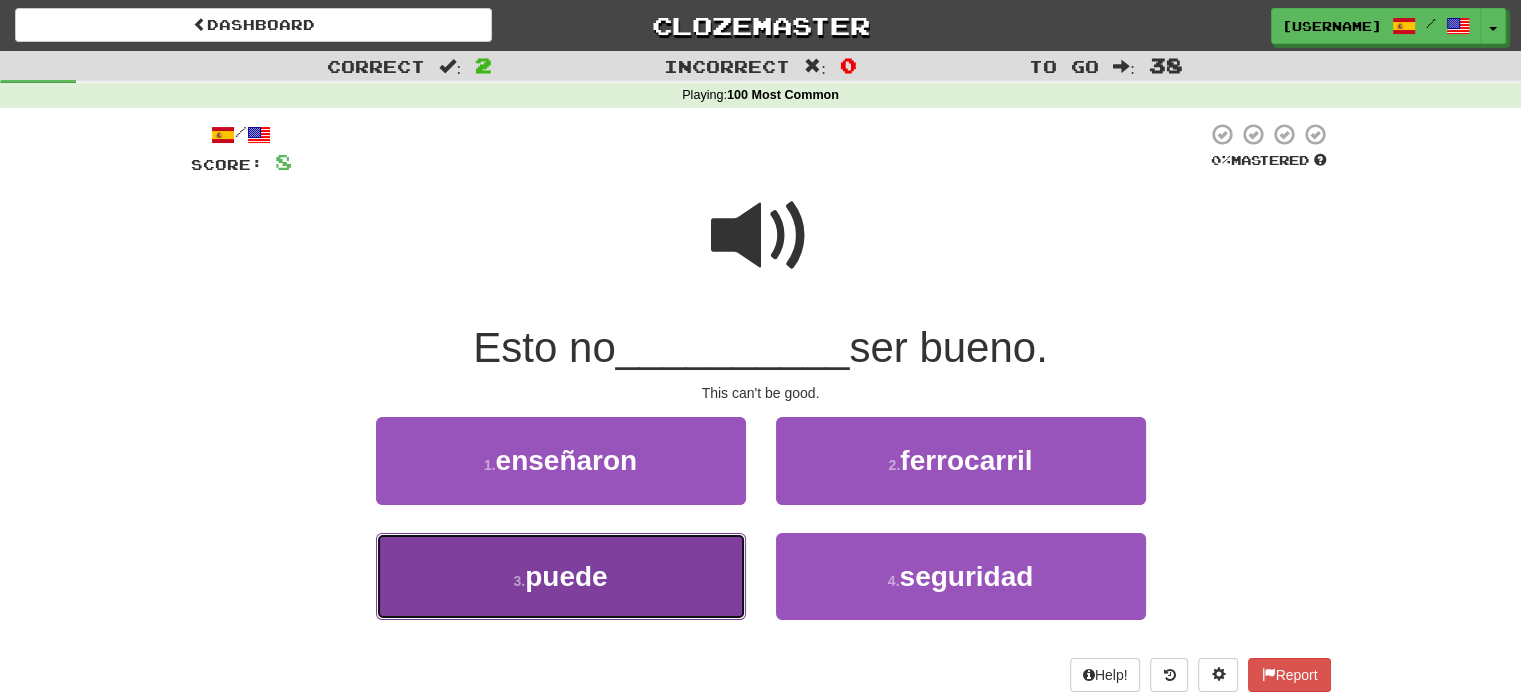 click on "3 .  puede" at bounding box center (561, 576) 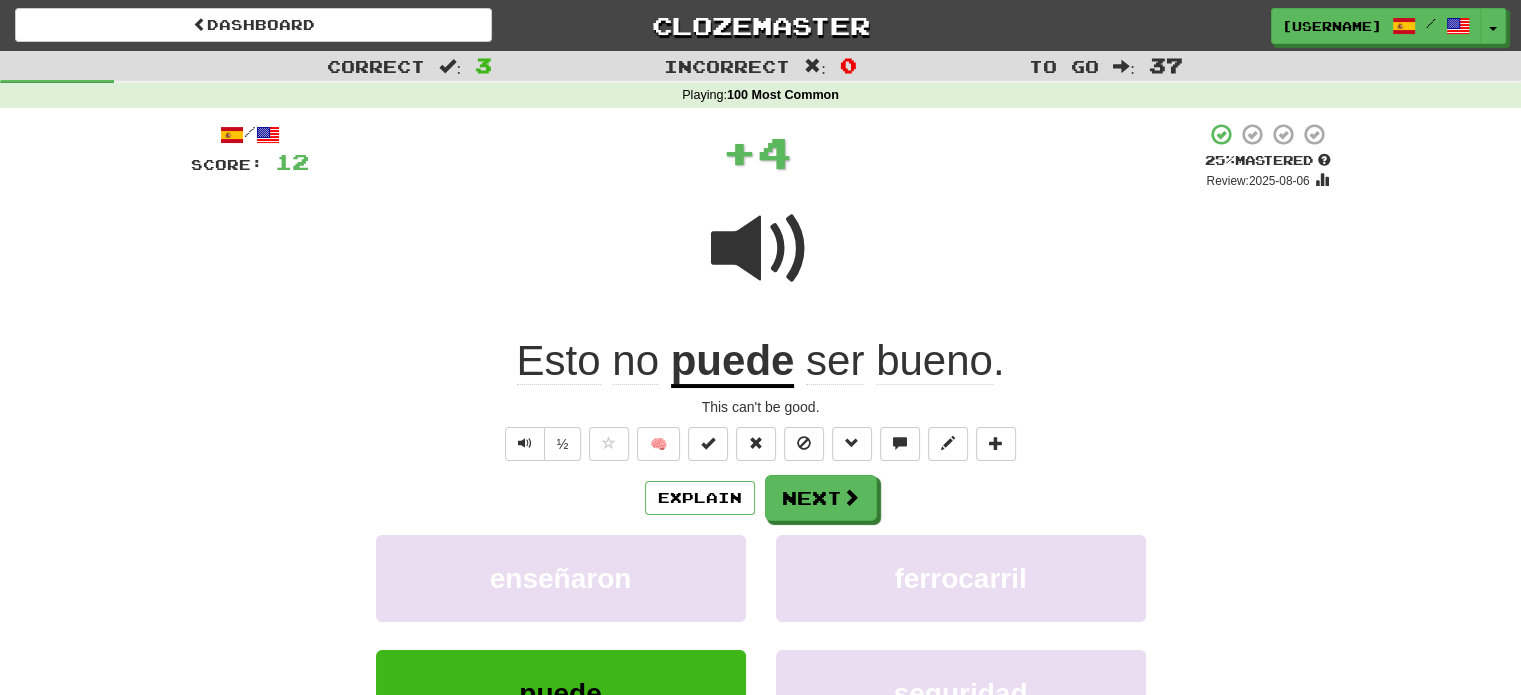 click at bounding box center [761, 249] 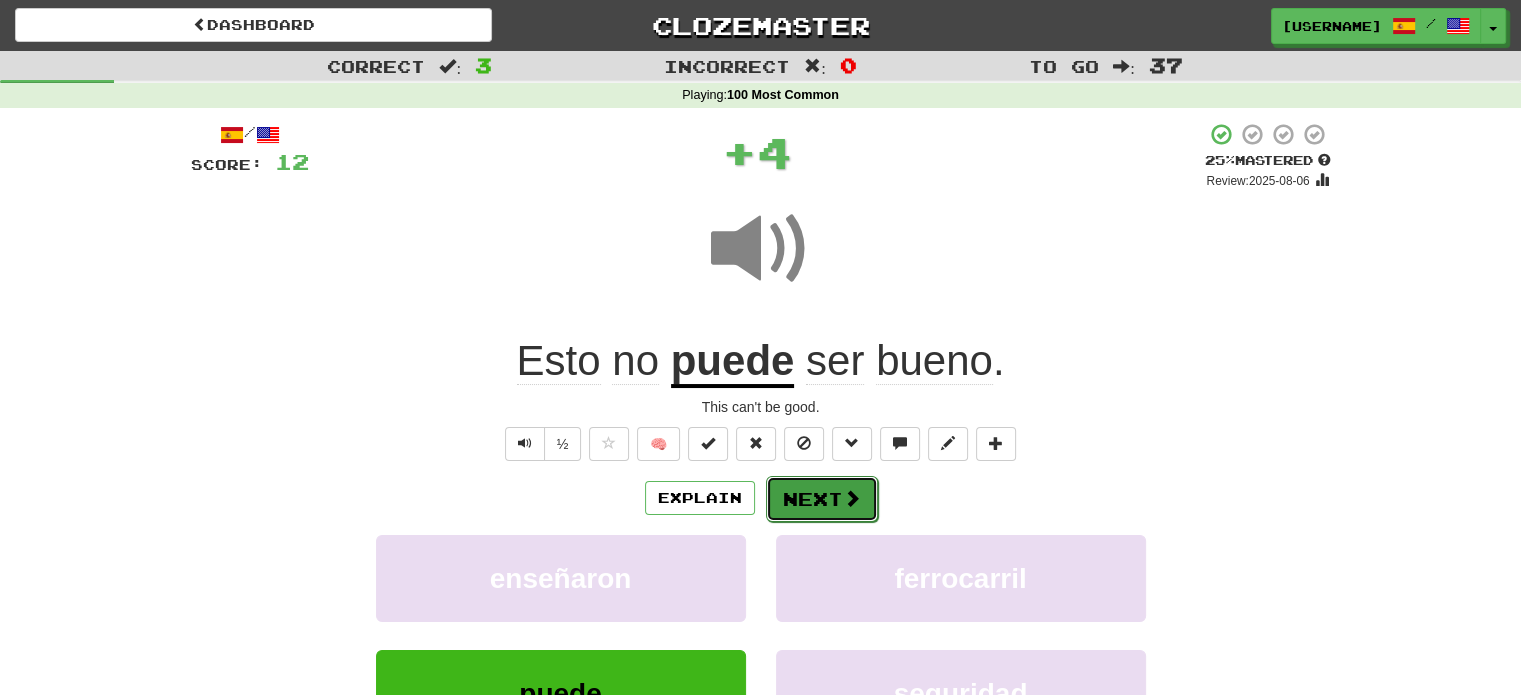 click on "Next" at bounding box center (822, 499) 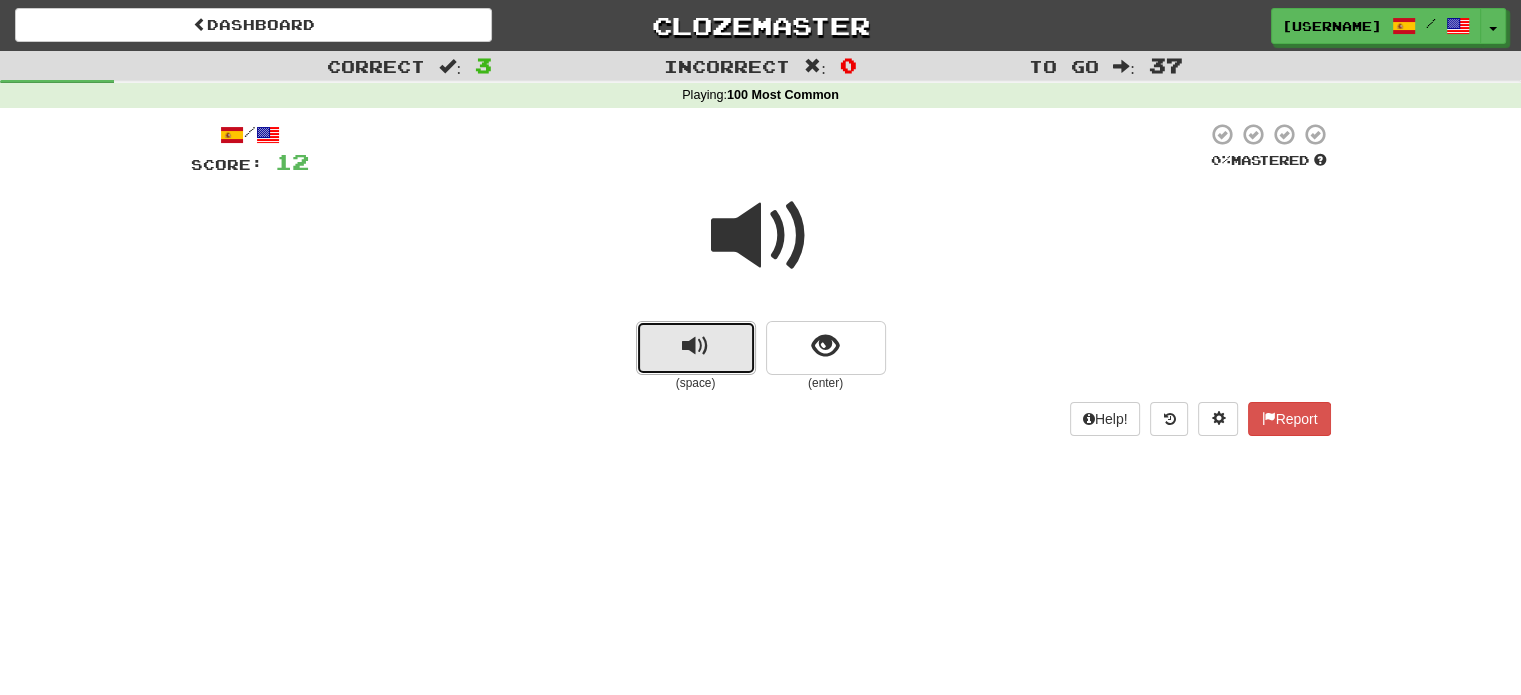 click at bounding box center (696, 348) 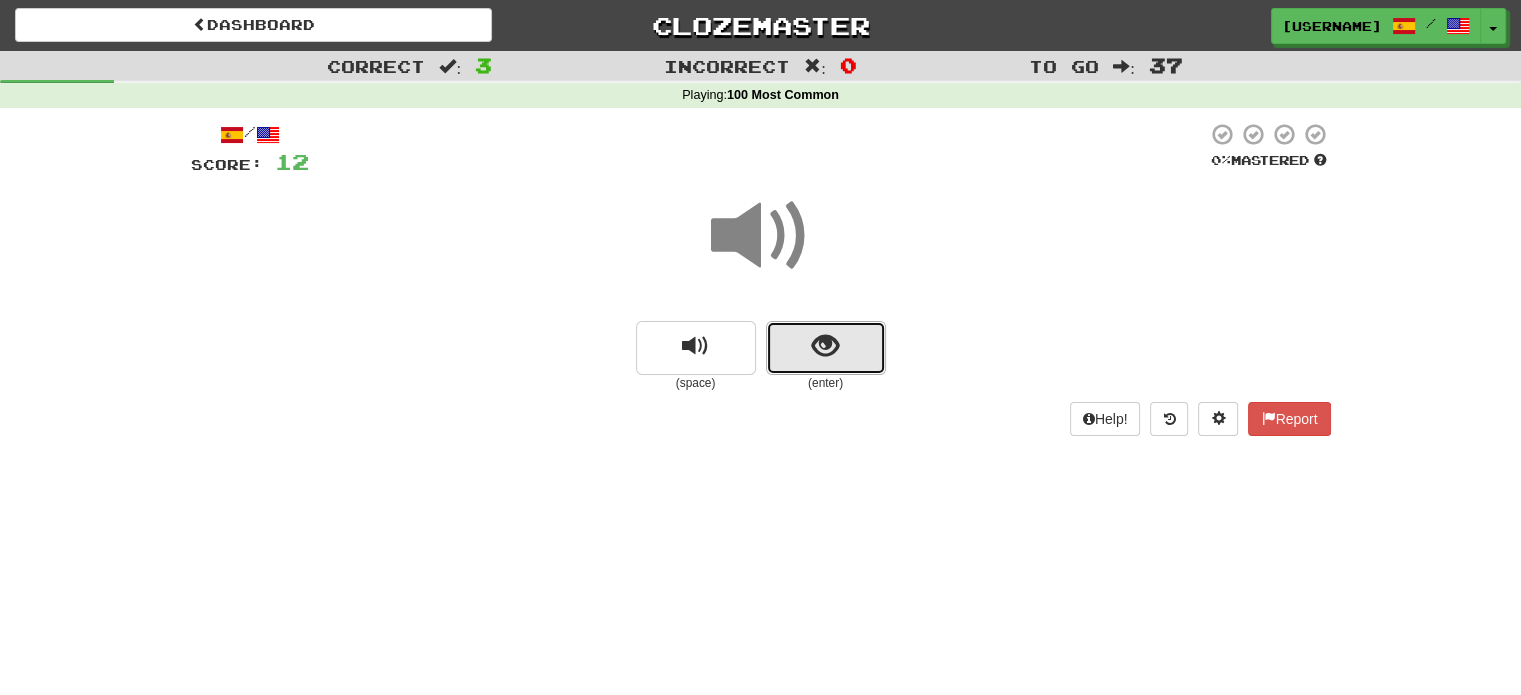 click at bounding box center (826, 348) 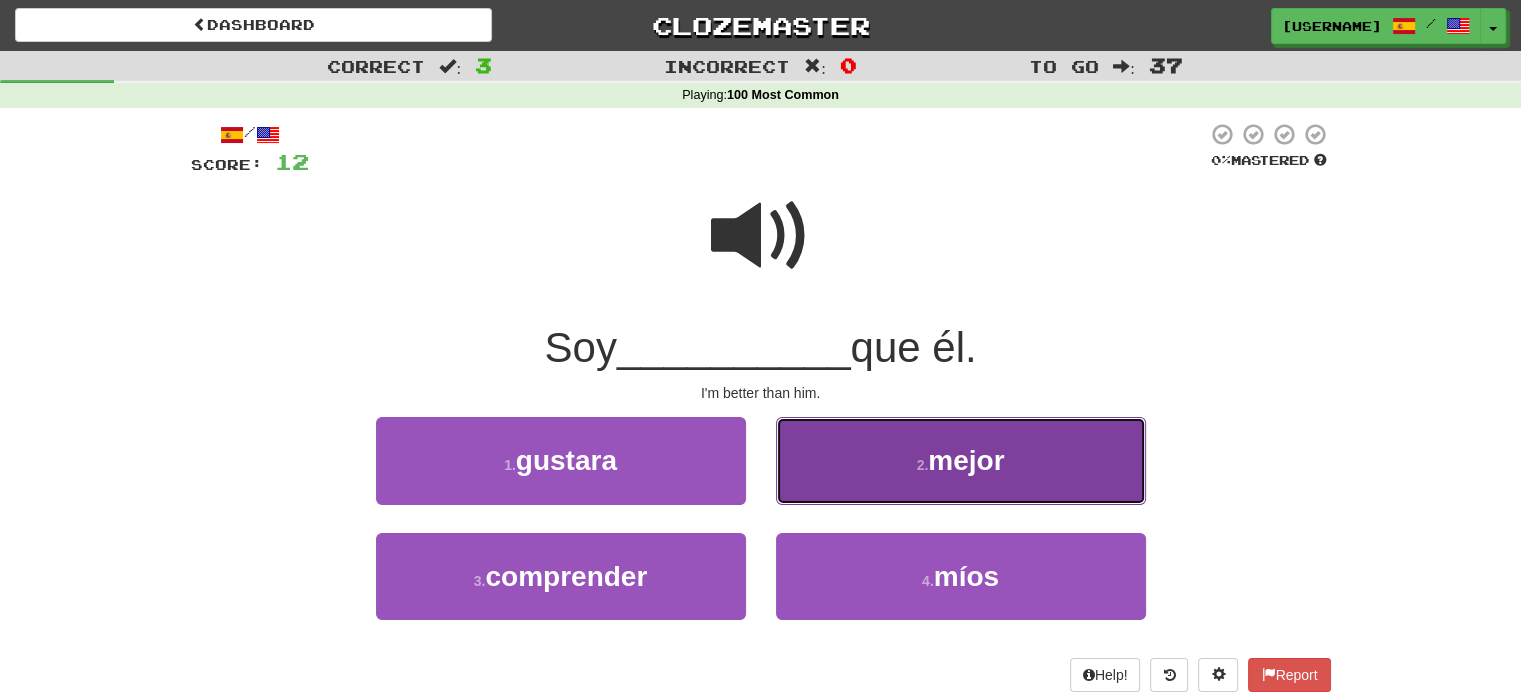 click on "2 .  mejor" at bounding box center (961, 460) 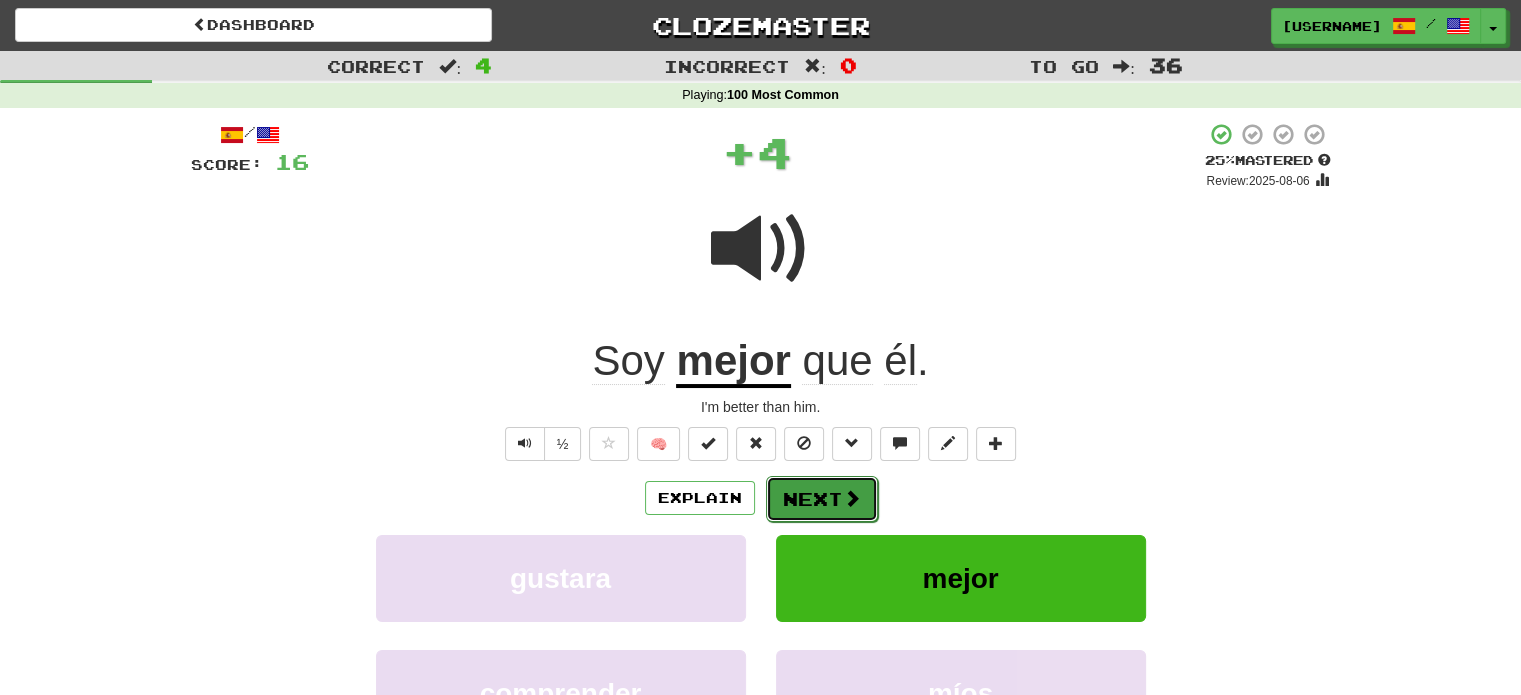 click on "Next" at bounding box center [822, 499] 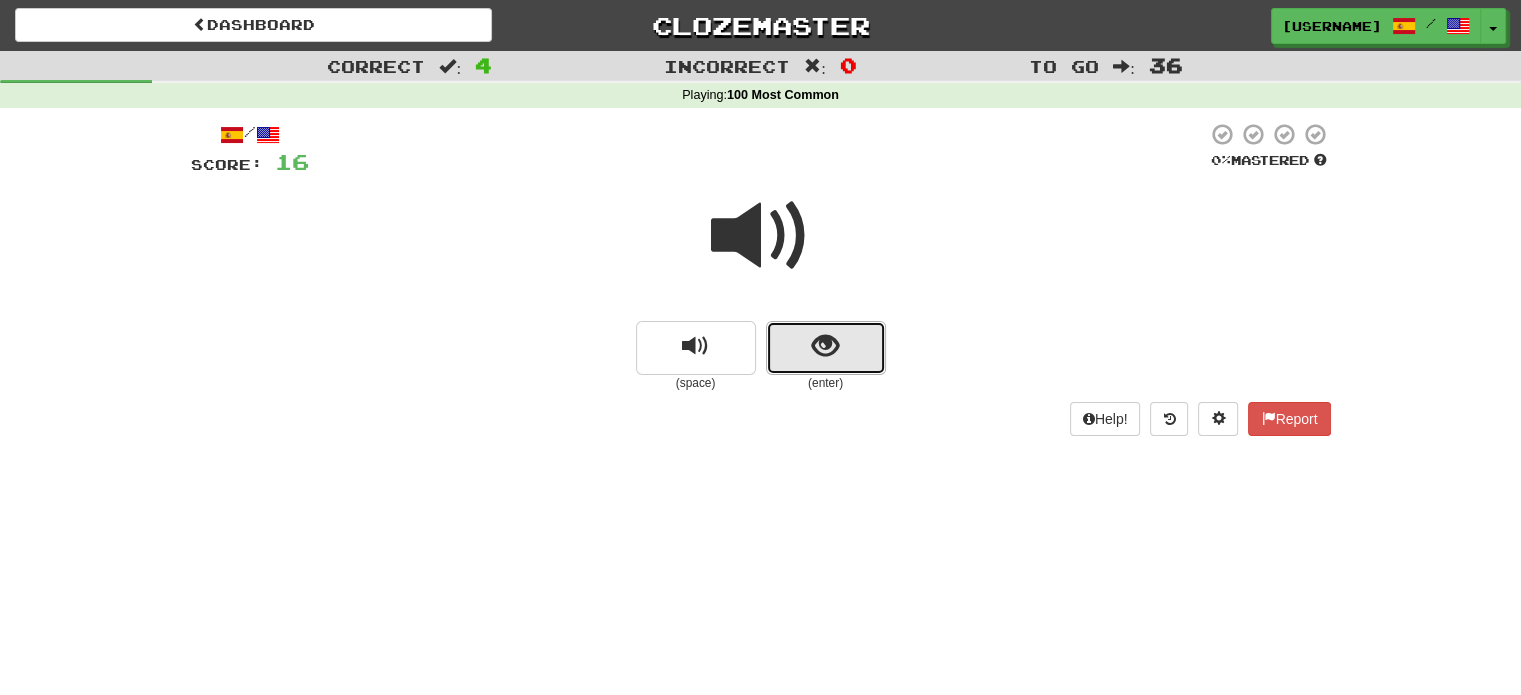 click at bounding box center [826, 348] 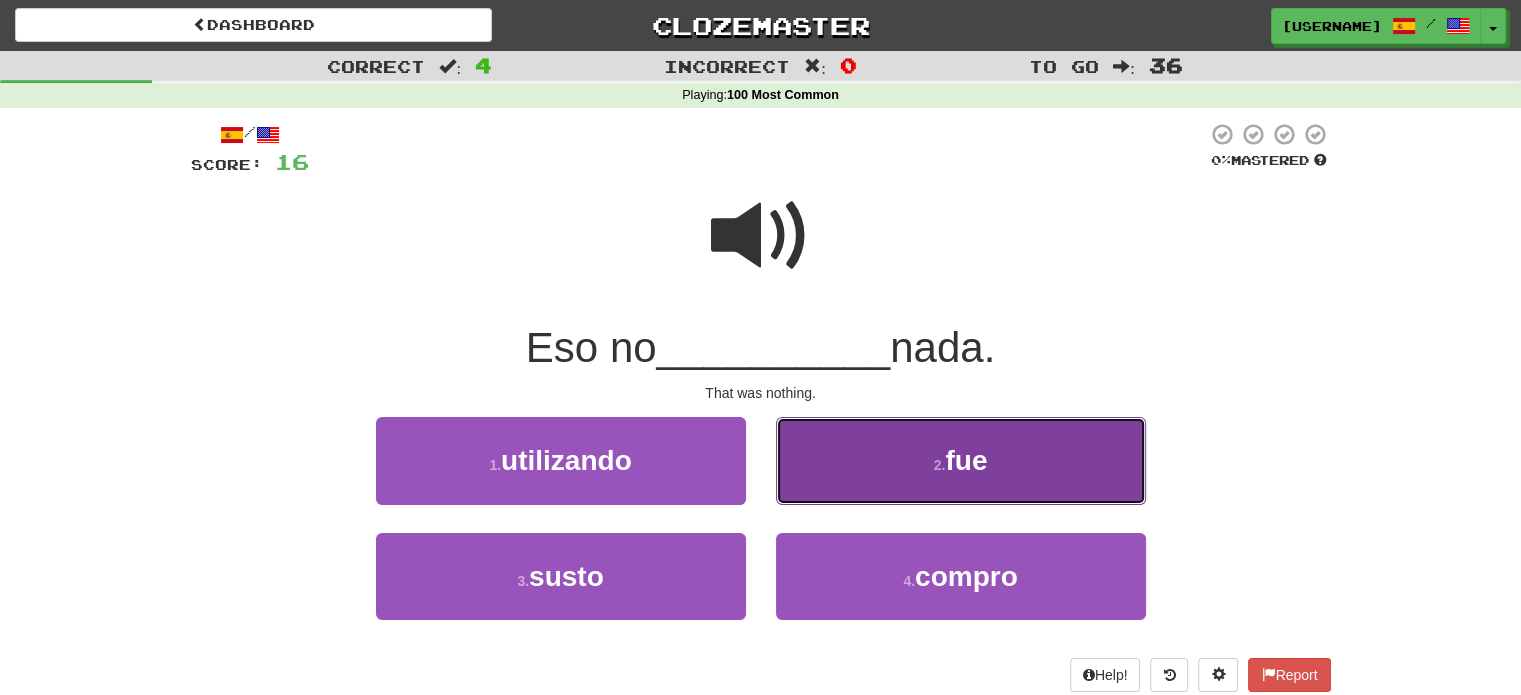 click on "2 .  fue" at bounding box center [961, 460] 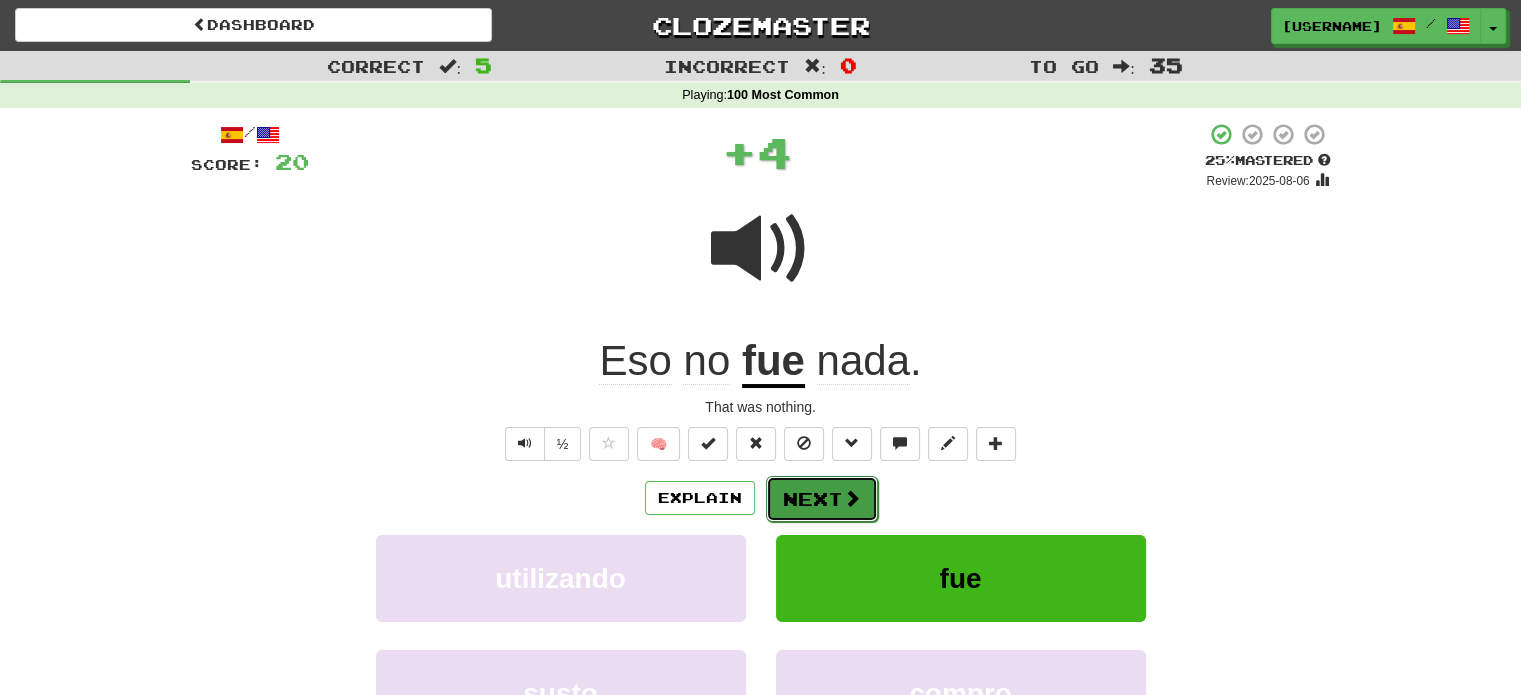 click at bounding box center (852, 498) 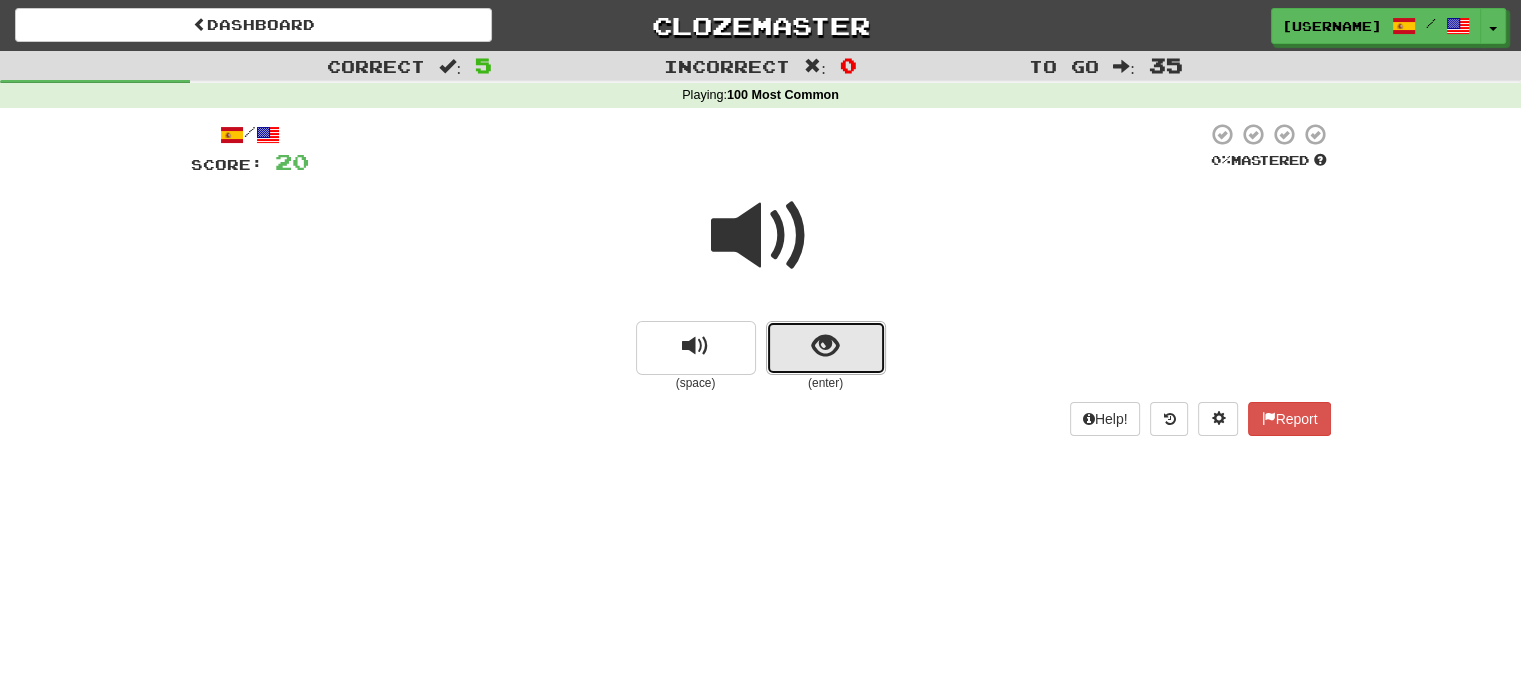 click at bounding box center [826, 348] 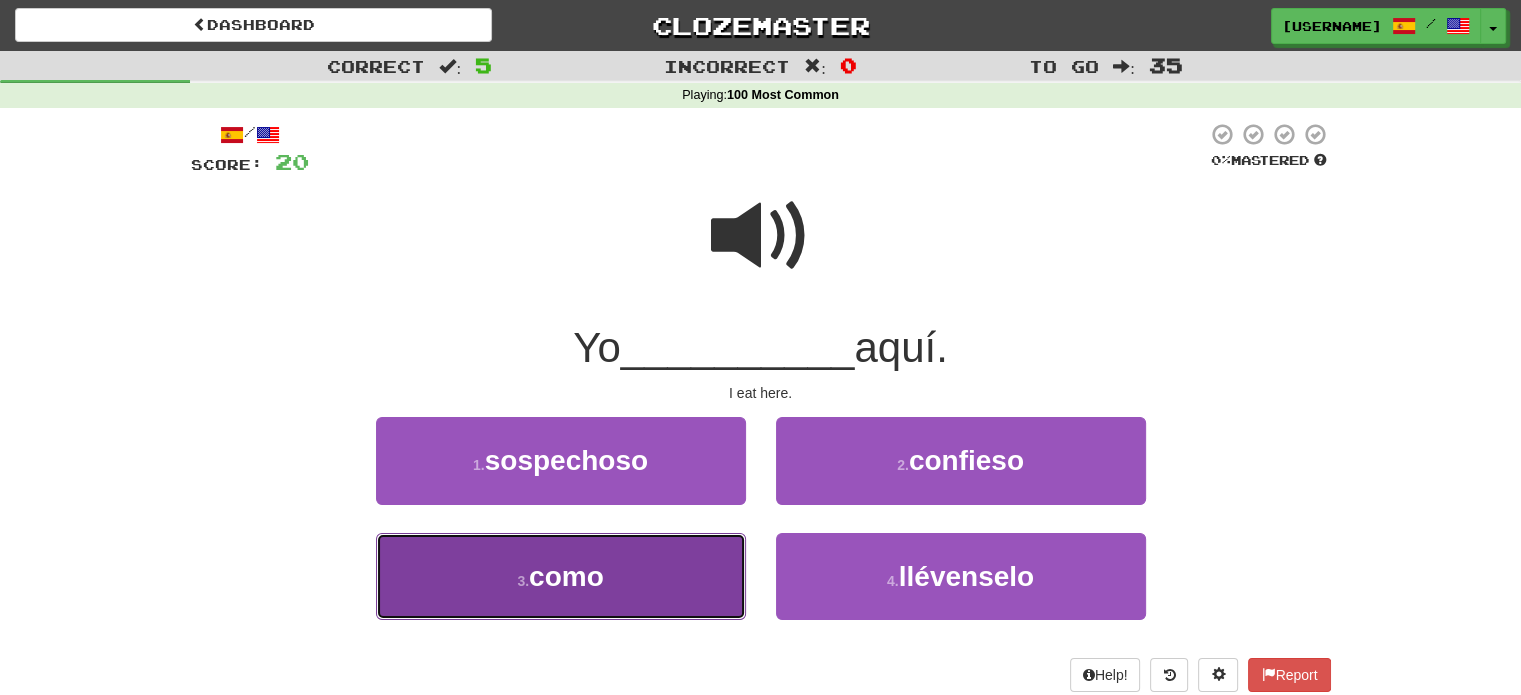 click on "3 .  como" at bounding box center [561, 576] 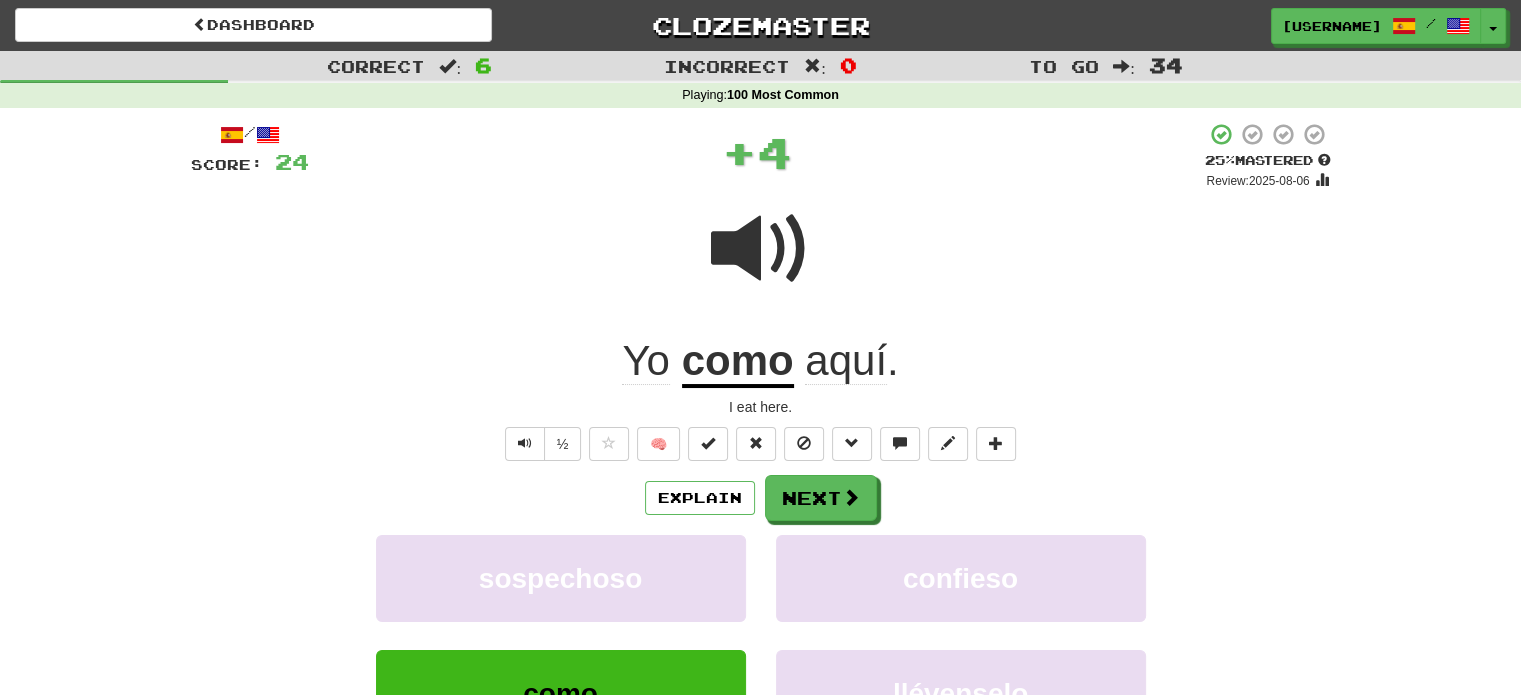 click on "Explain Next" at bounding box center [761, 498] 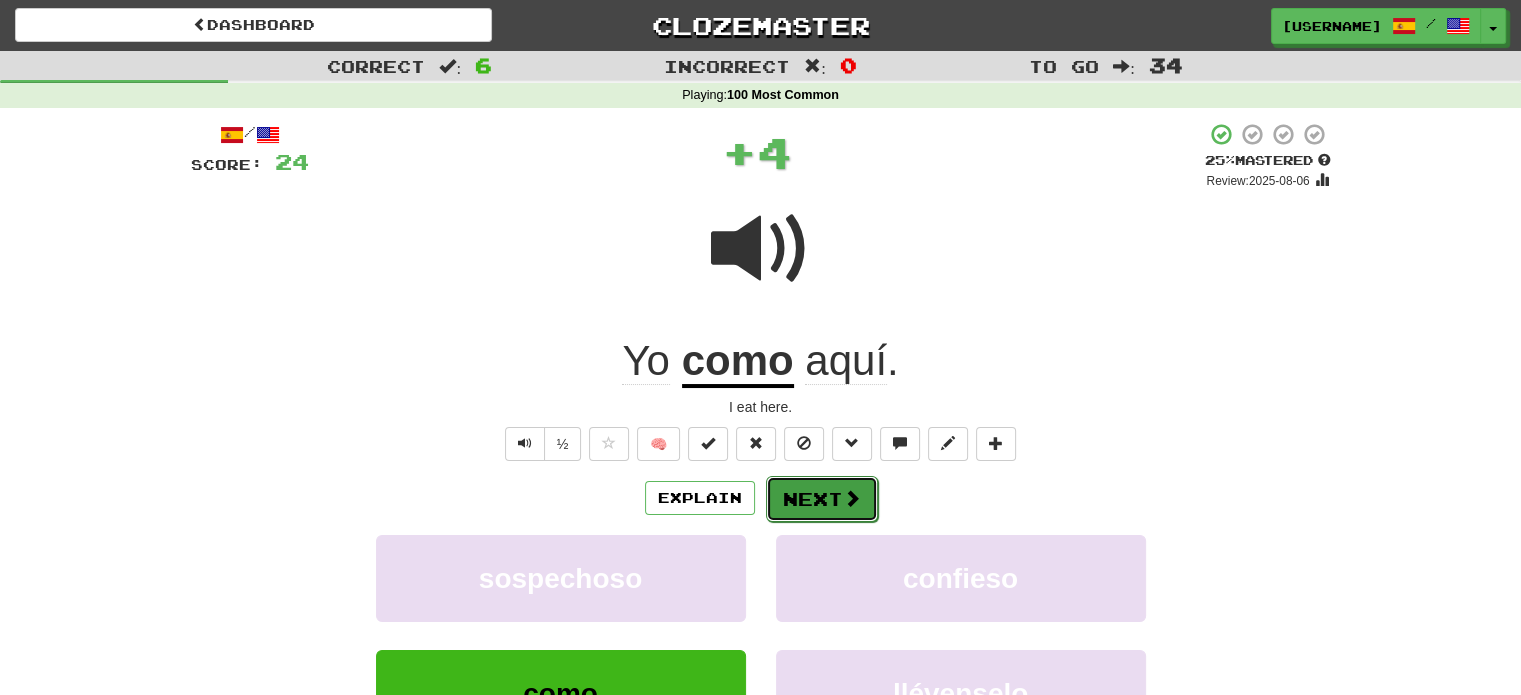 click on "Next" at bounding box center (822, 499) 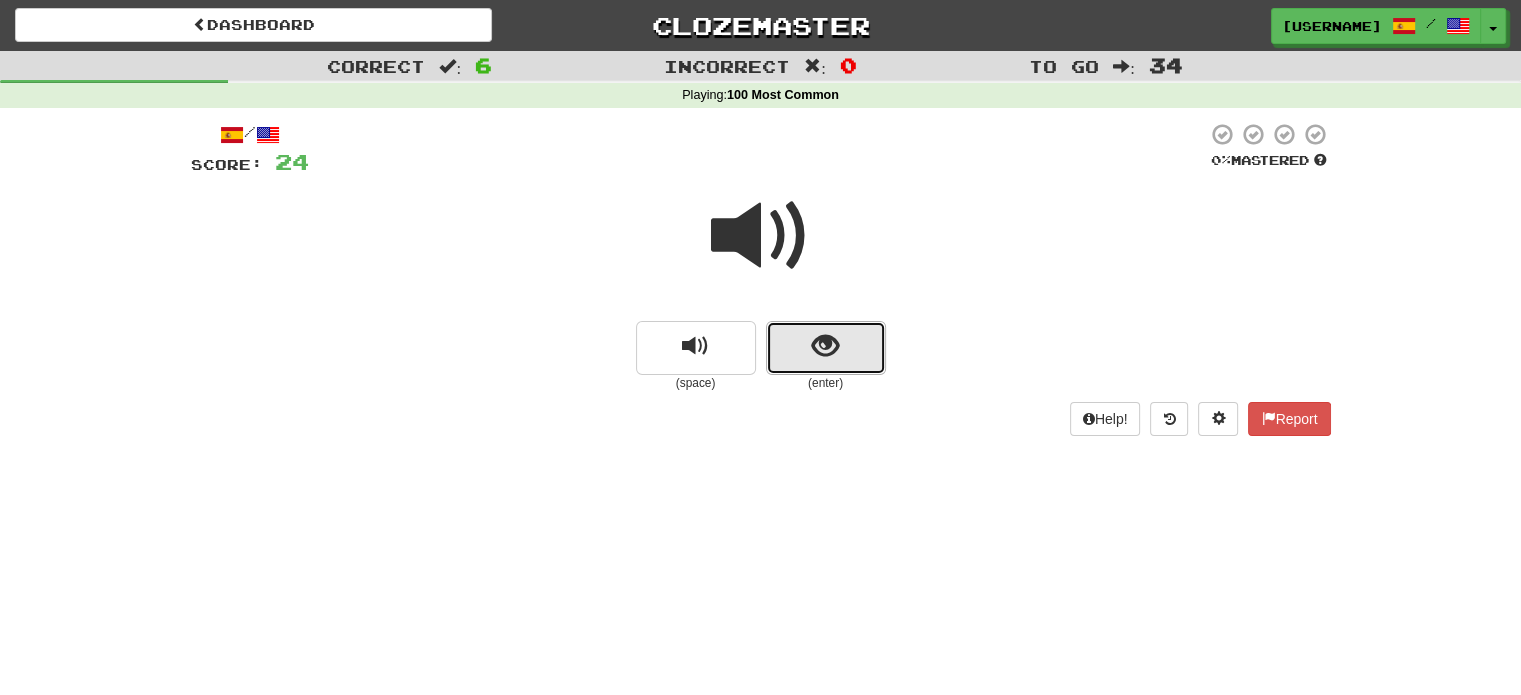 click at bounding box center [826, 348] 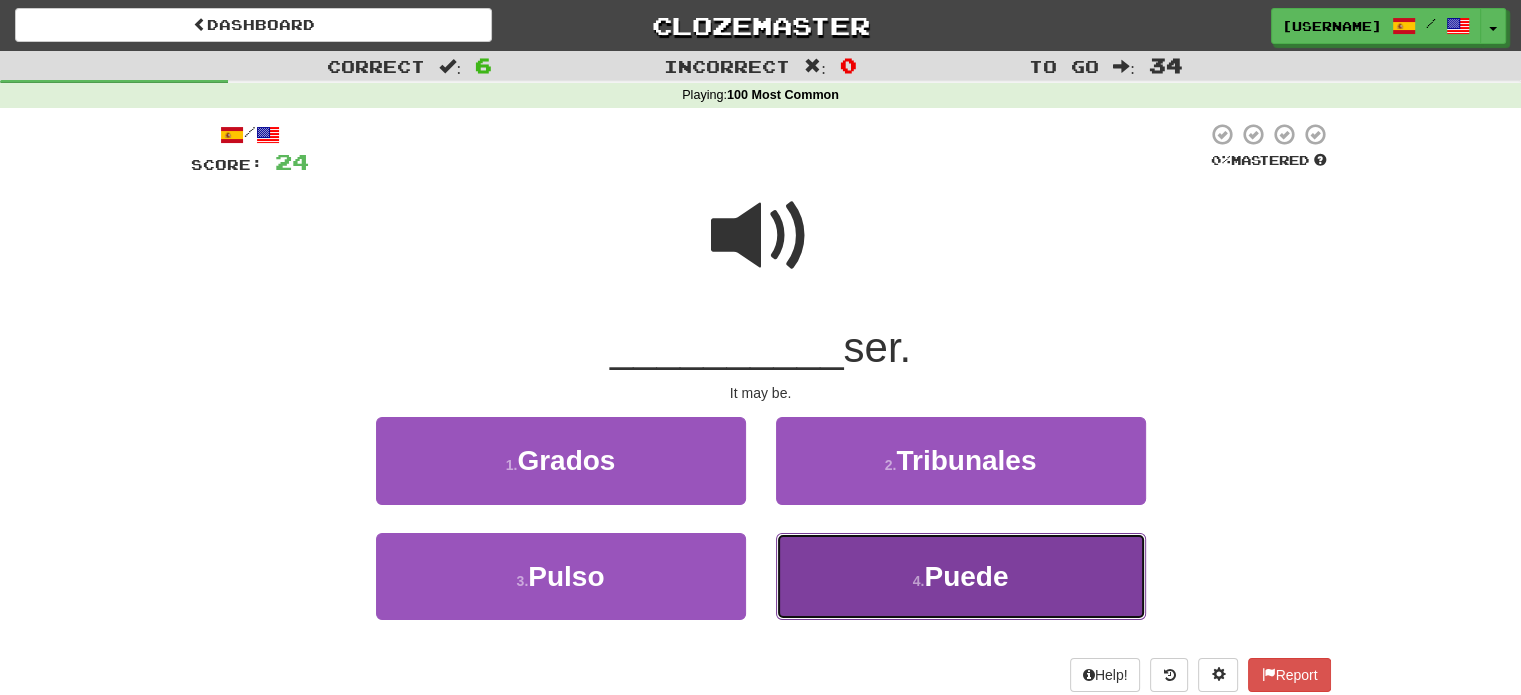 click on "4 .  Puede" at bounding box center (961, 576) 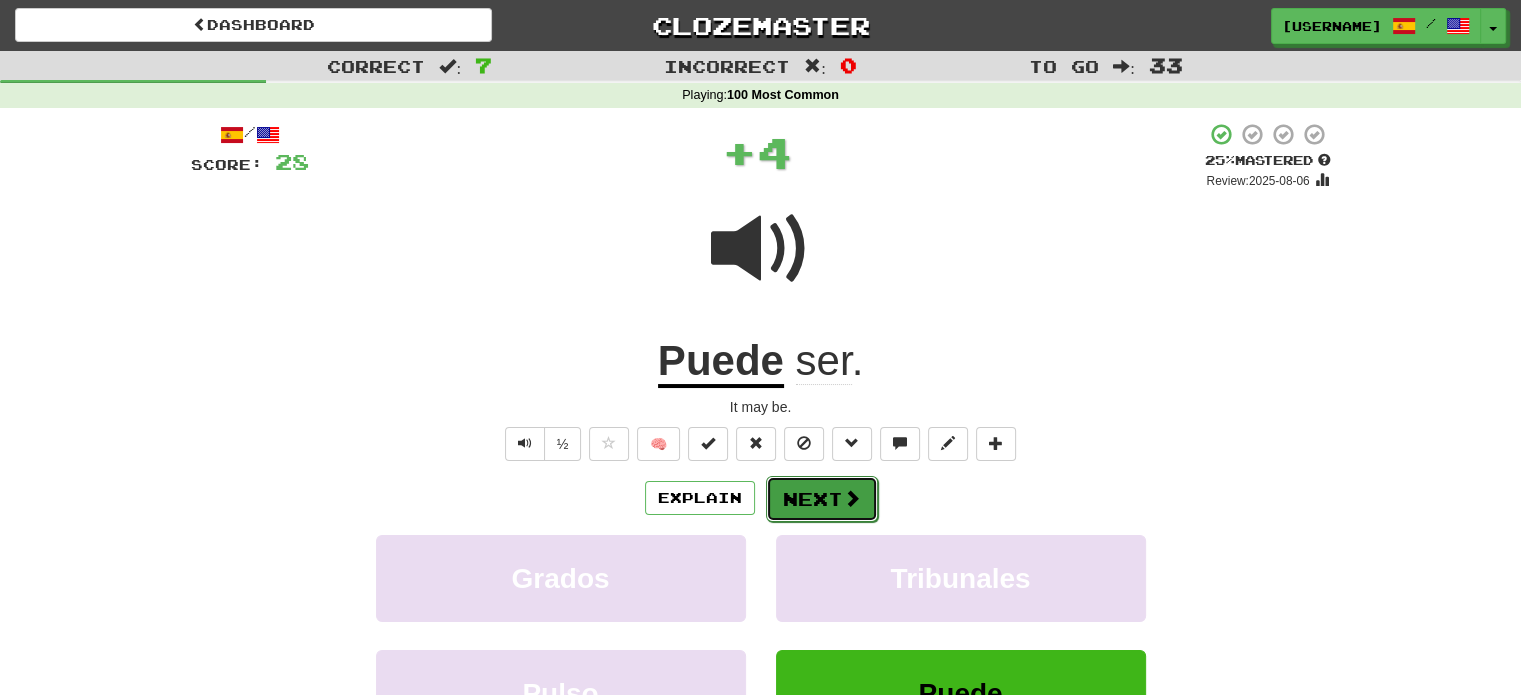 click on "Next" at bounding box center [822, 499] 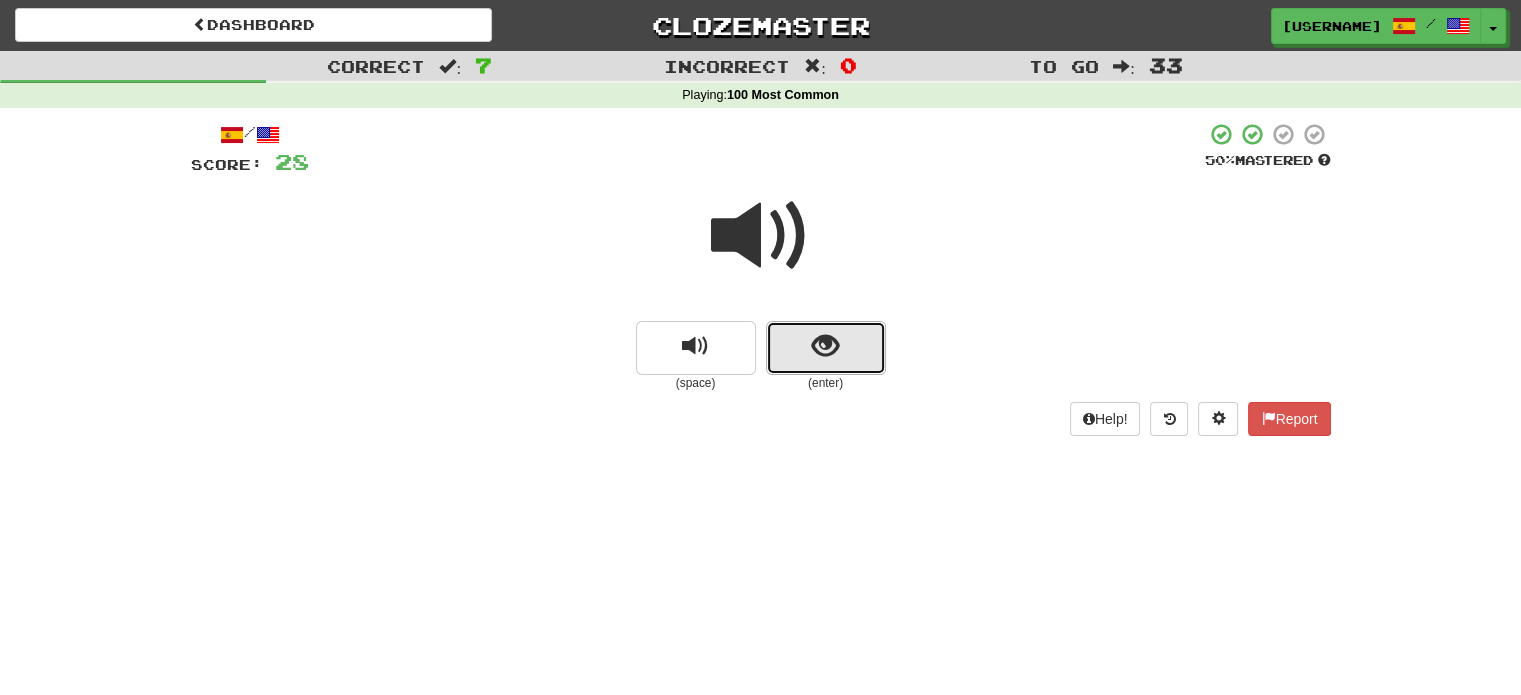 click at bounding box center [825, 346] 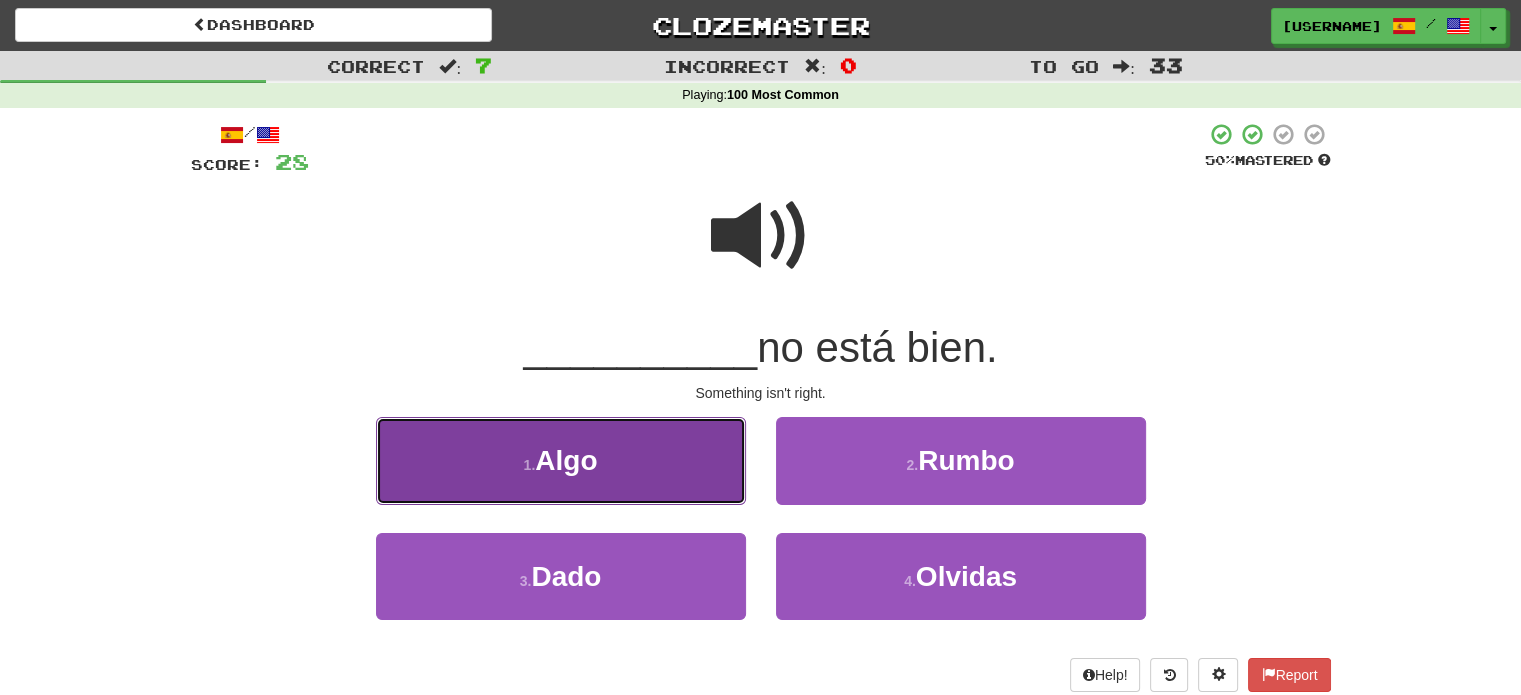 click on "1 .  Algo" at bounding box center (561, 460) 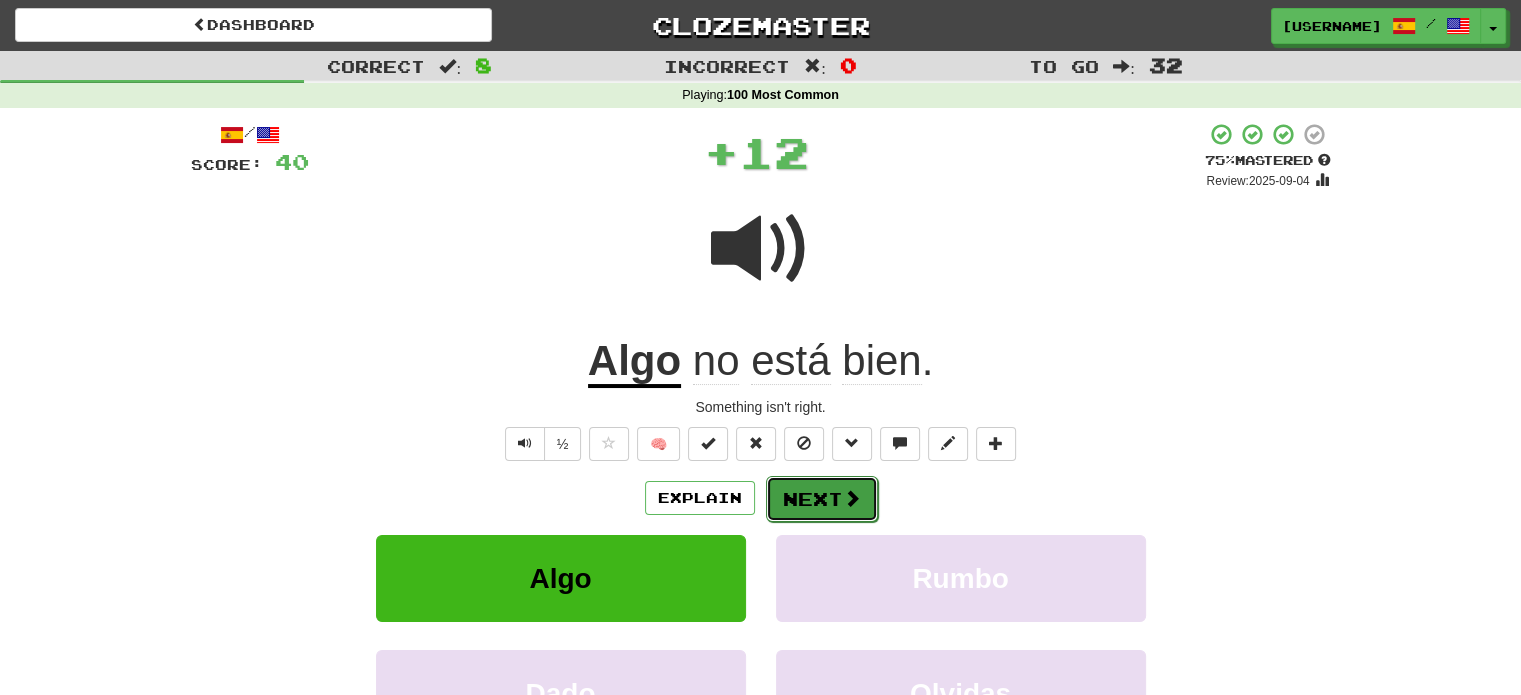 click at bounding box center (852, 498) 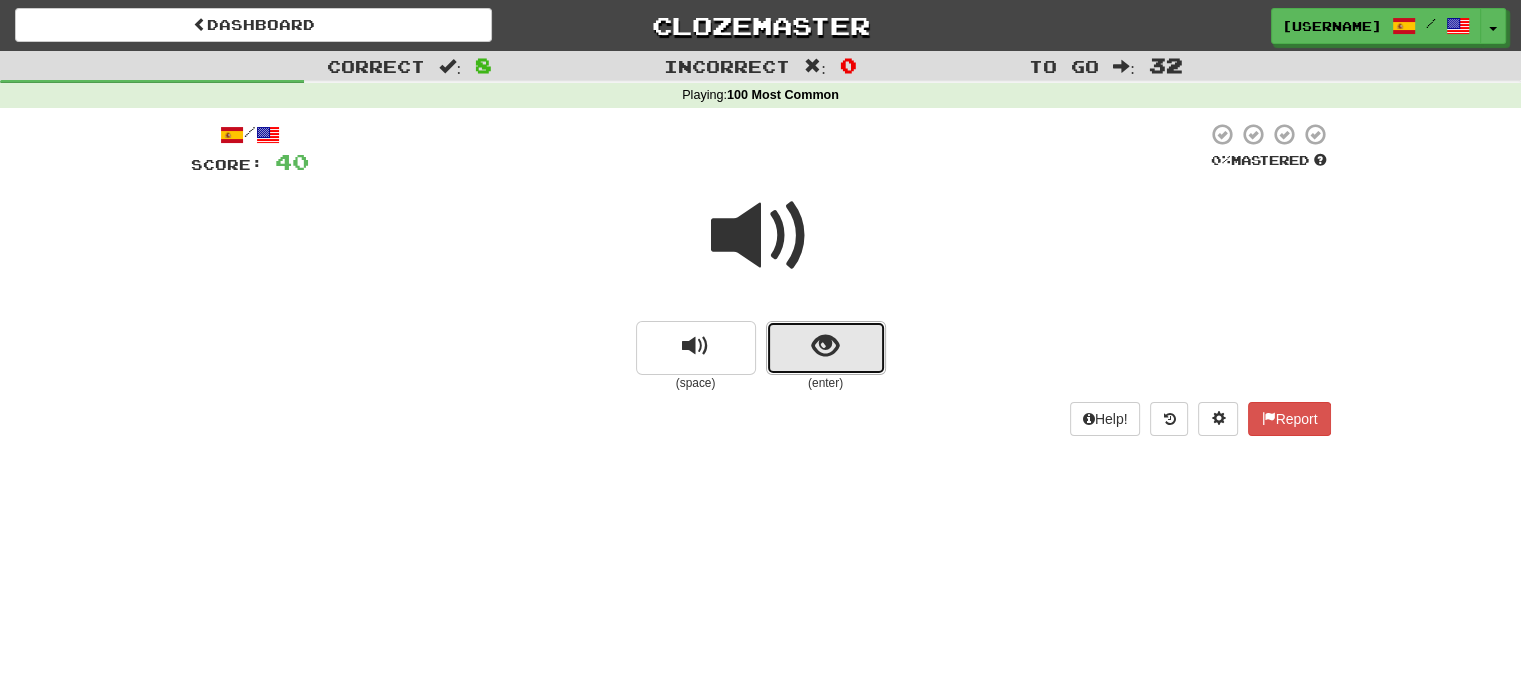 click at bounding box center (826, 348) 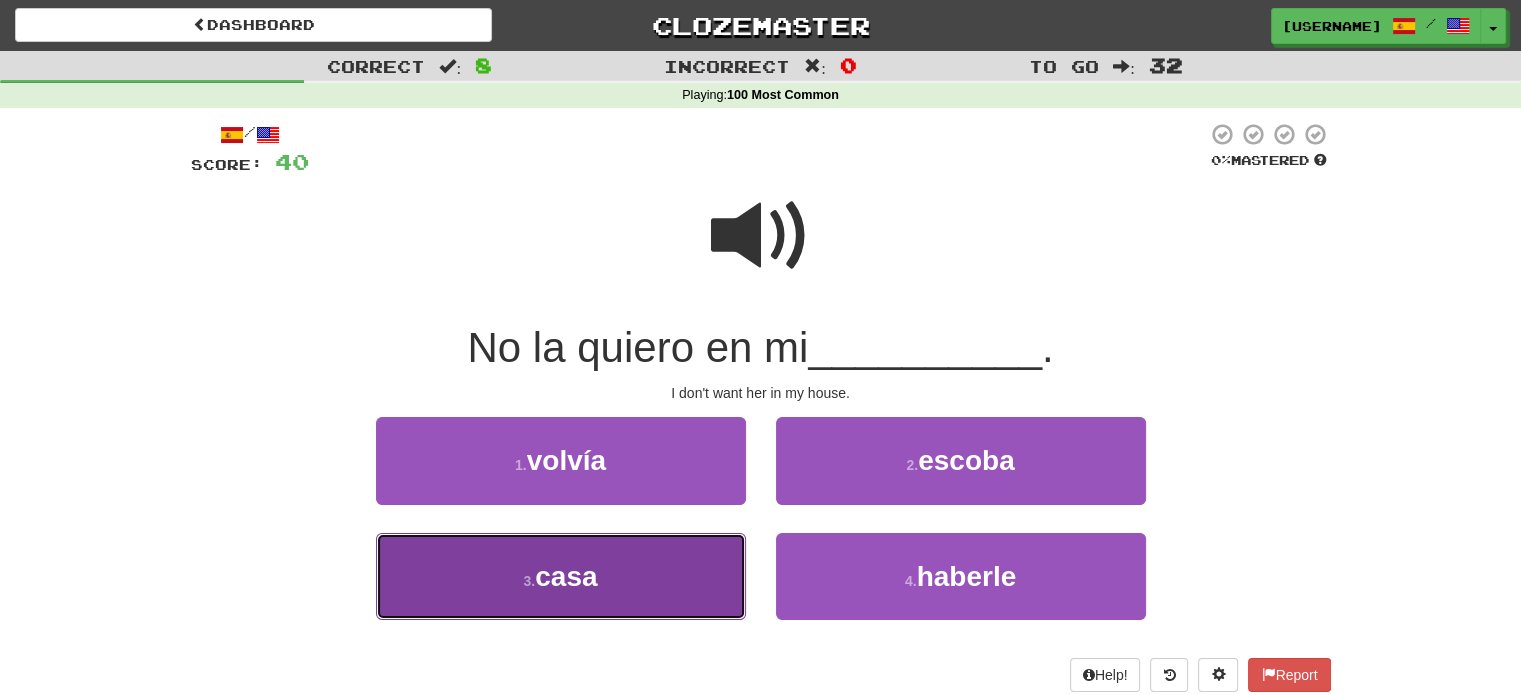 click on "3 .  casa" at bounding box center (561, 576) 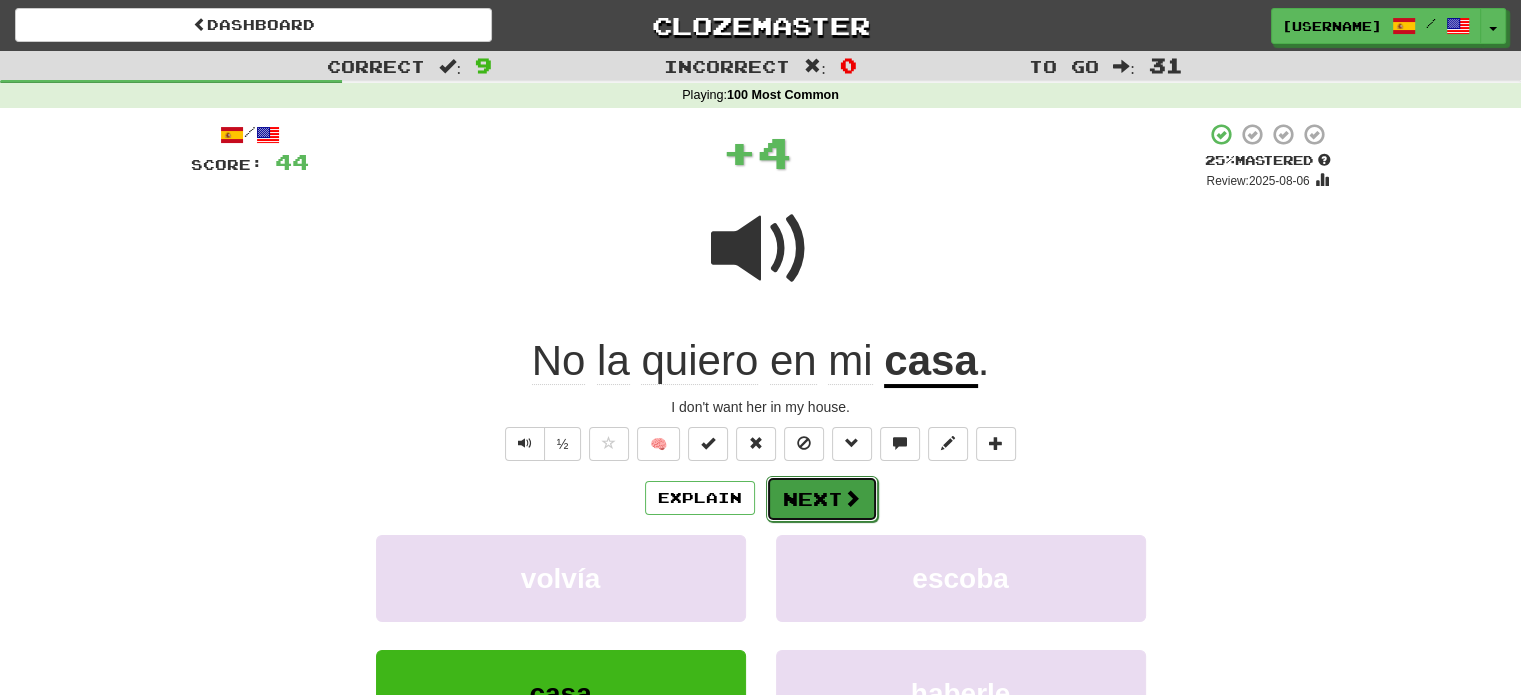 click on "Next" at bounding box center (822, 499) 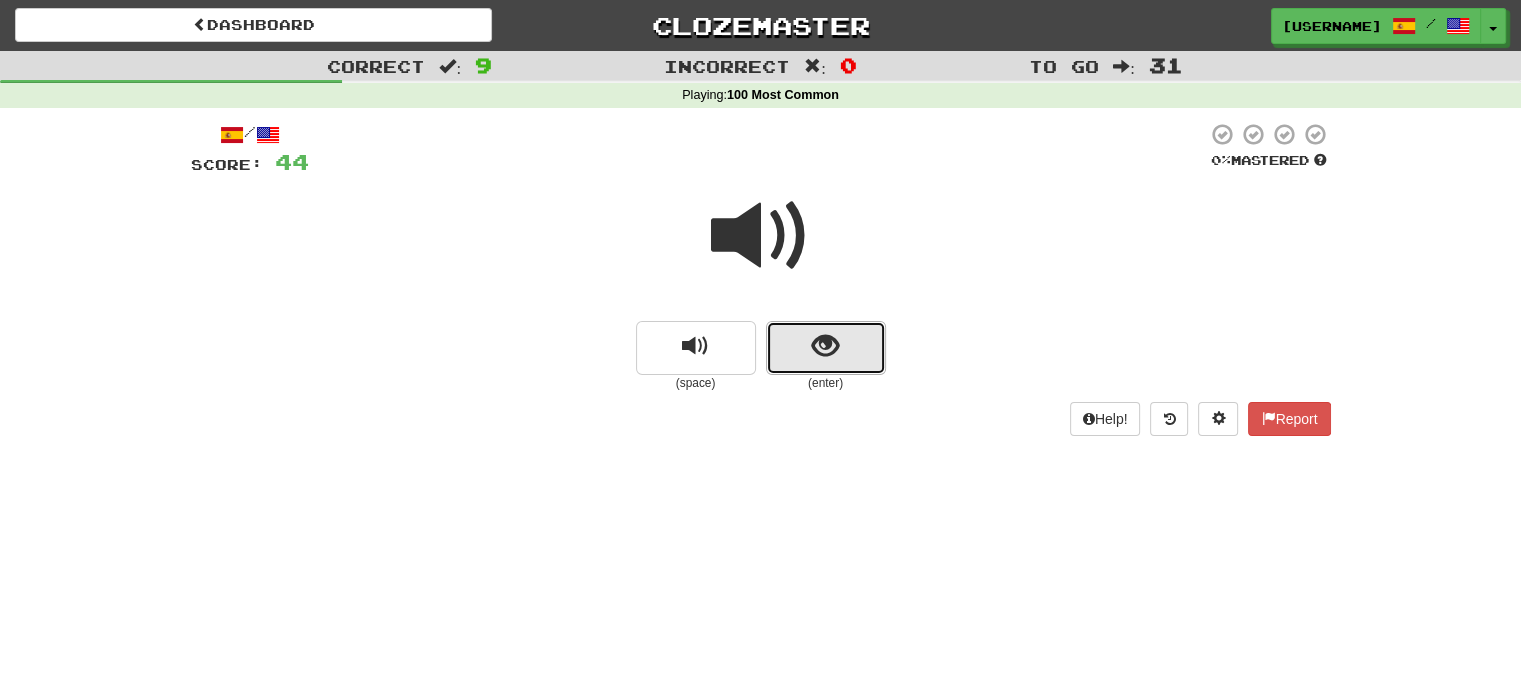 click at bounding box center (826, 348) 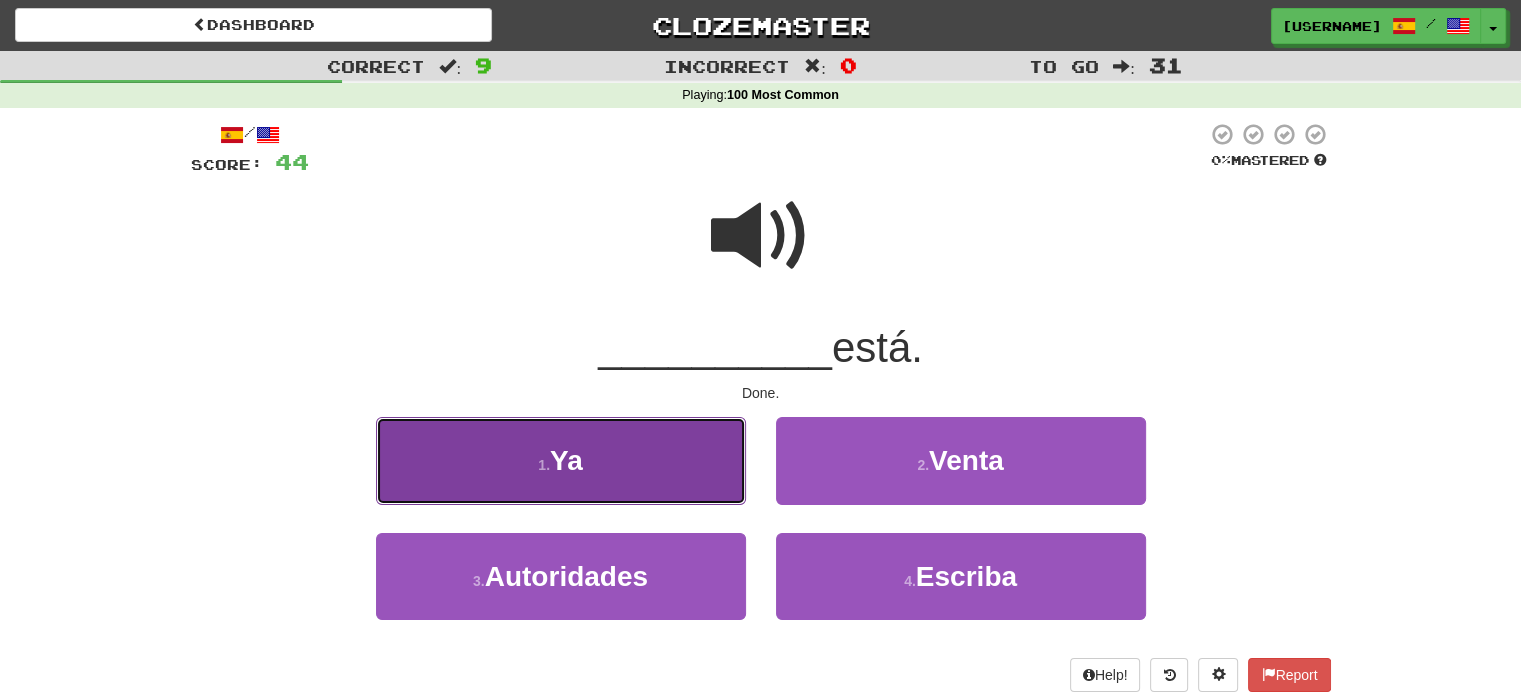 click on "1 .  Ya" at bounding box center (561, 460) 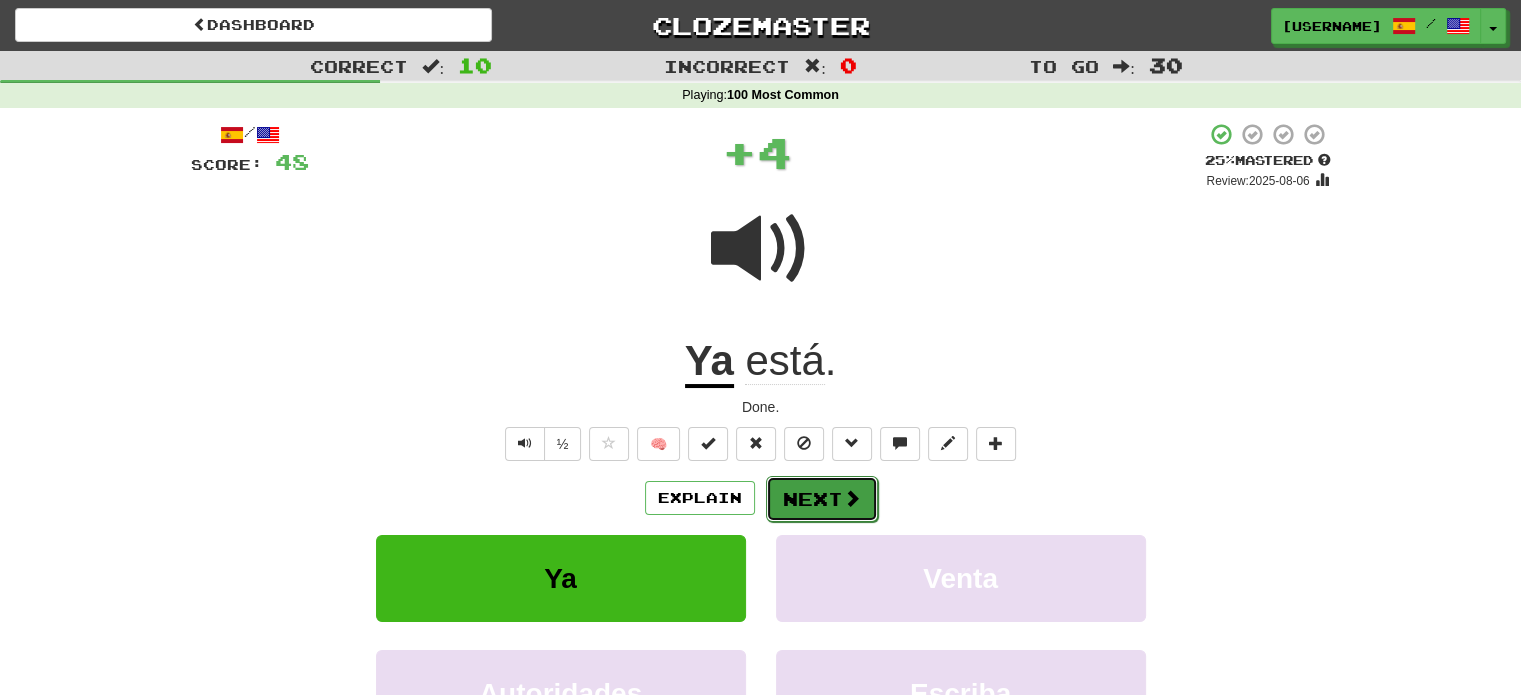 click on "Next" at bounding box center [822, 499] 